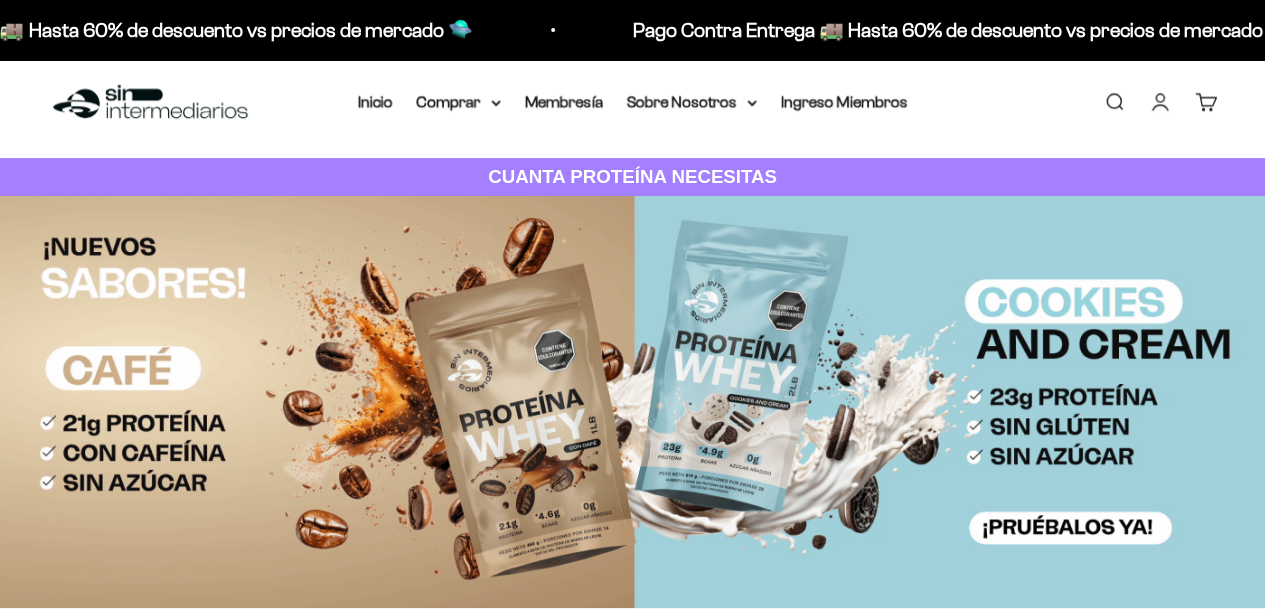 scroll, scrollTop: 0, scrollLeft: 0, axis: both 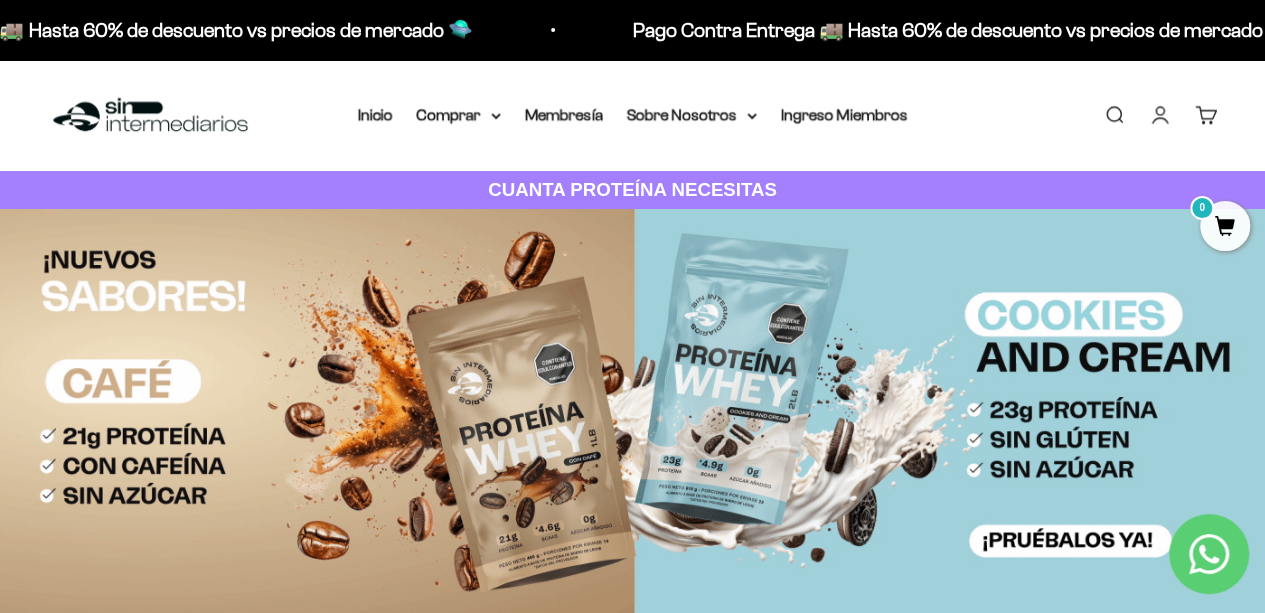 click at bounding box center (150, 115) 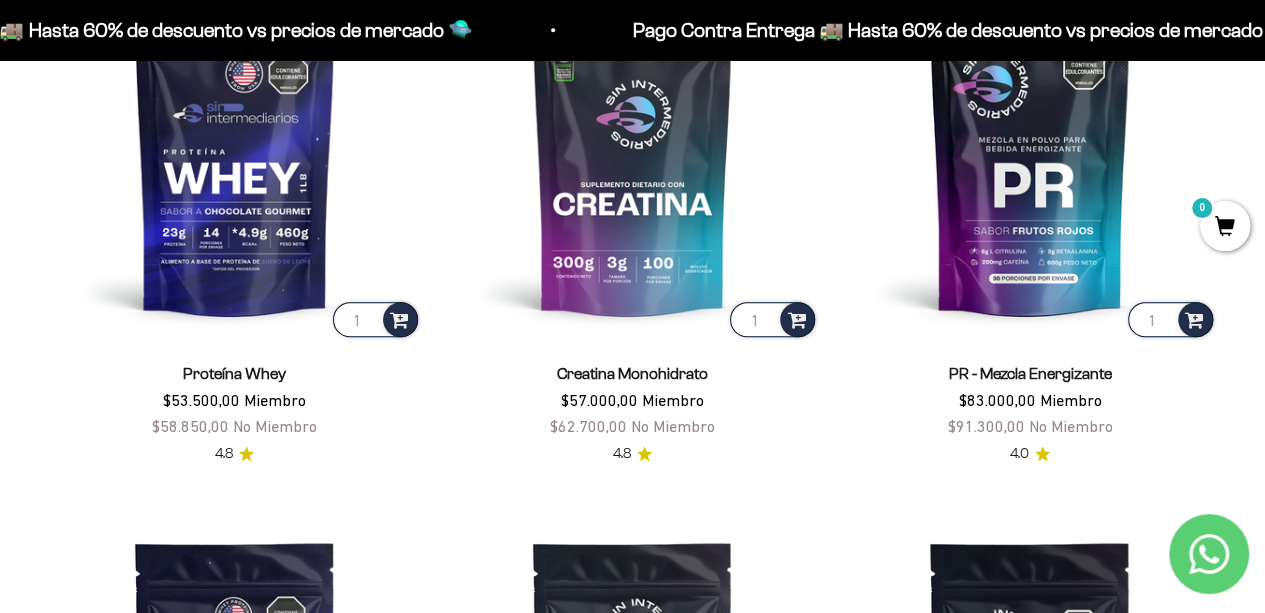 scroll, scrollTop: 819, scrollLeft: 0, axis: vertical 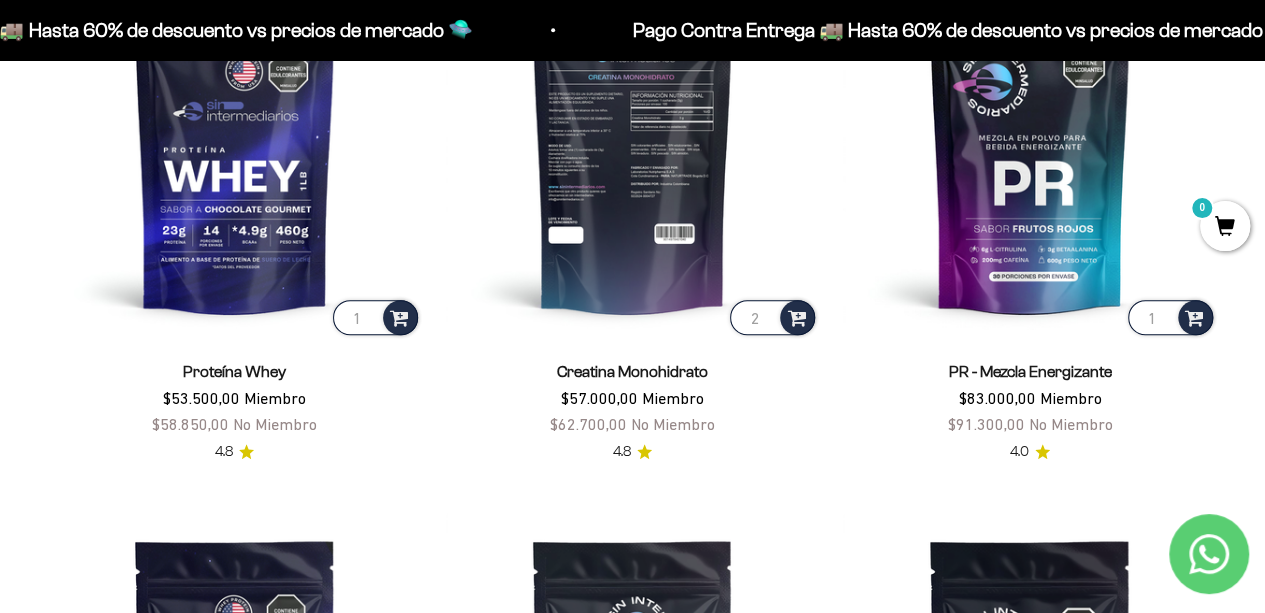 type on "2" 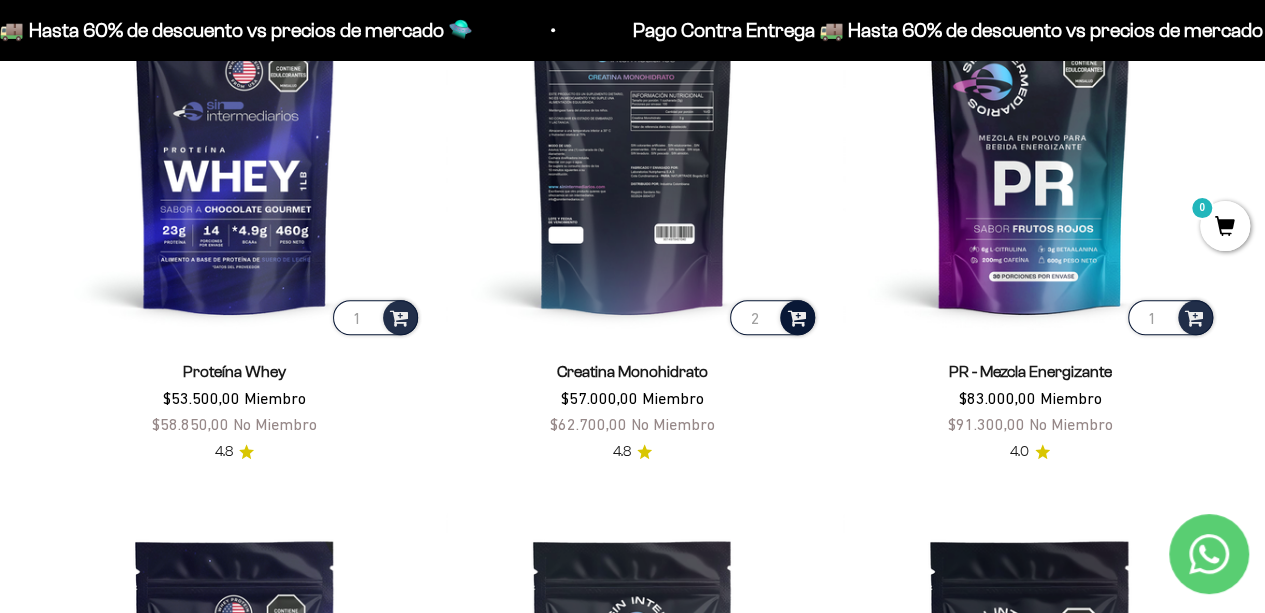 click at bounding box center (796, 316) 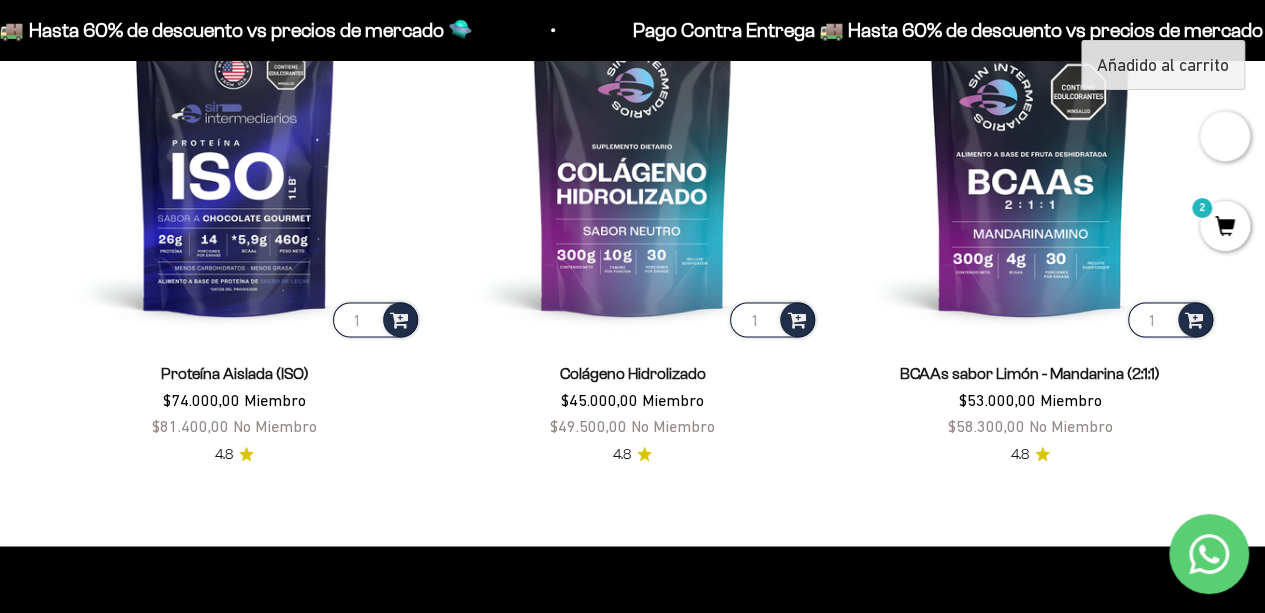 scroll, scrollTop: 1365, scrollLeft: 0, axis: vertical 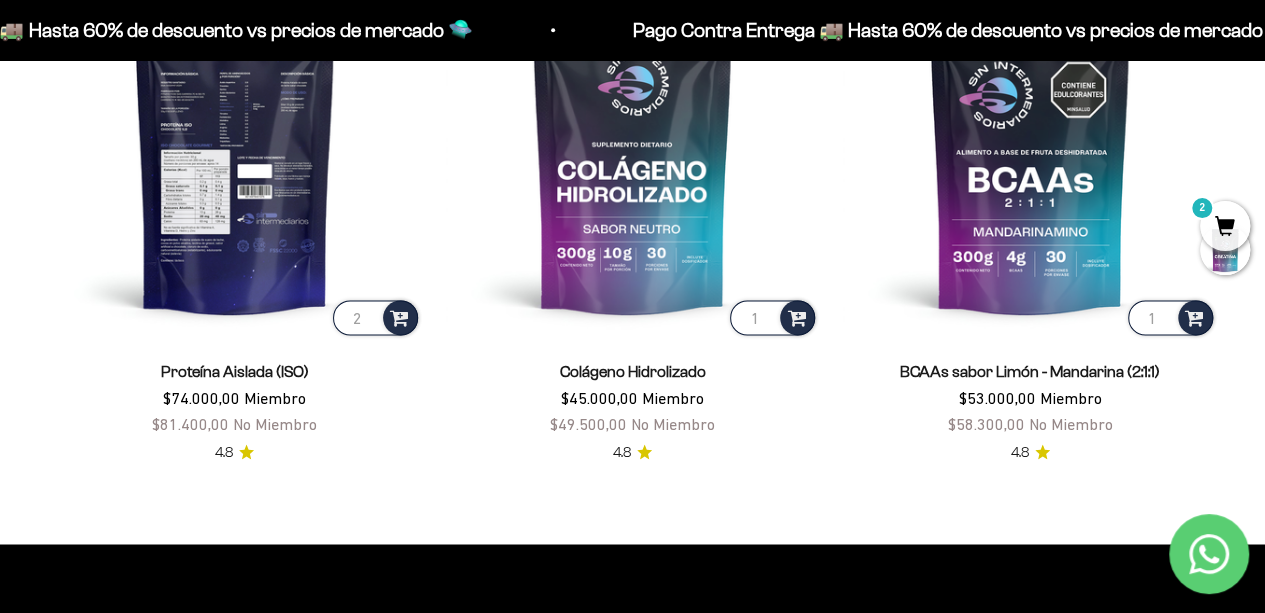 type on "2" 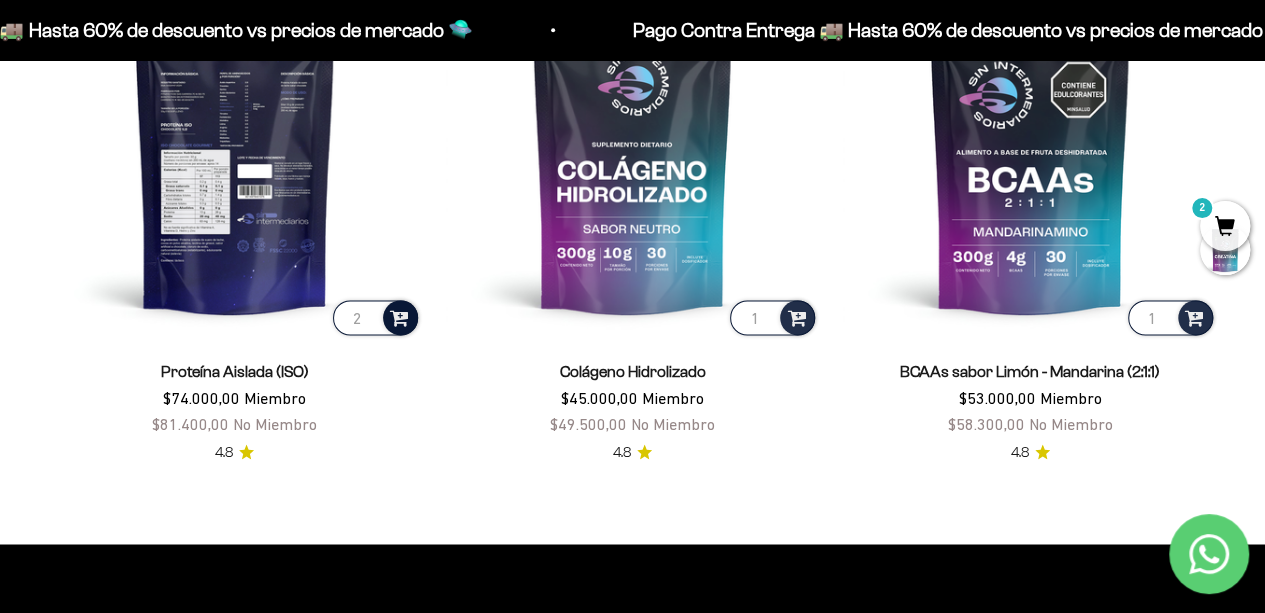 click at bounding box center (399, 316) 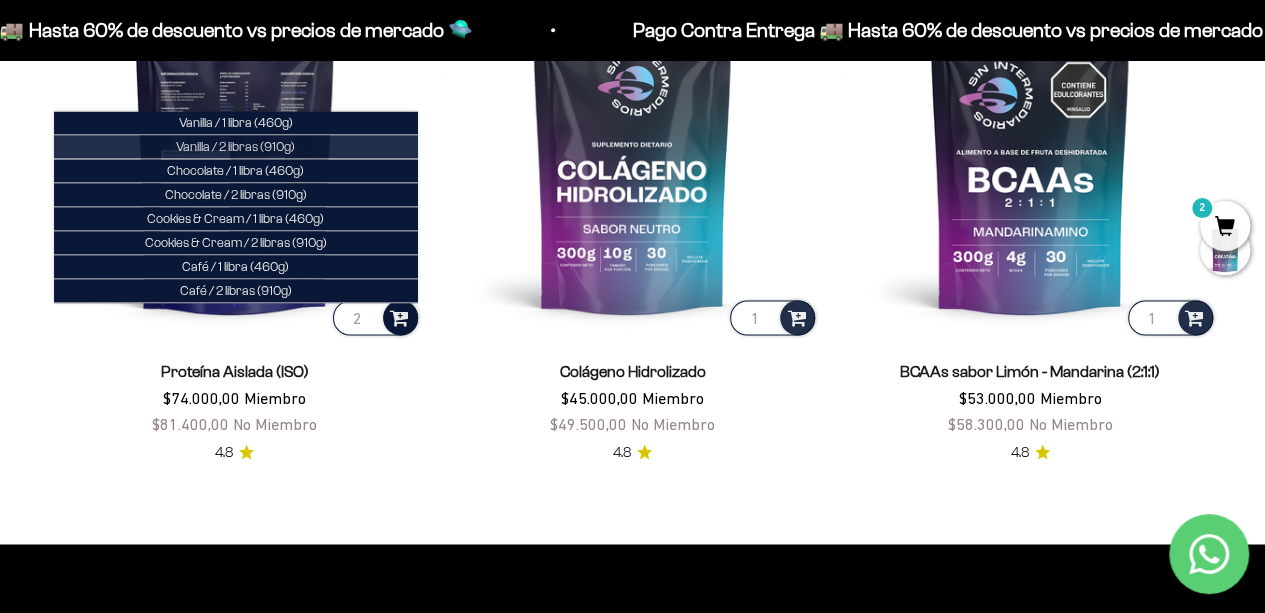 click on "Vanilla / 2 libras (910g)" at bounding box center [236, 147] 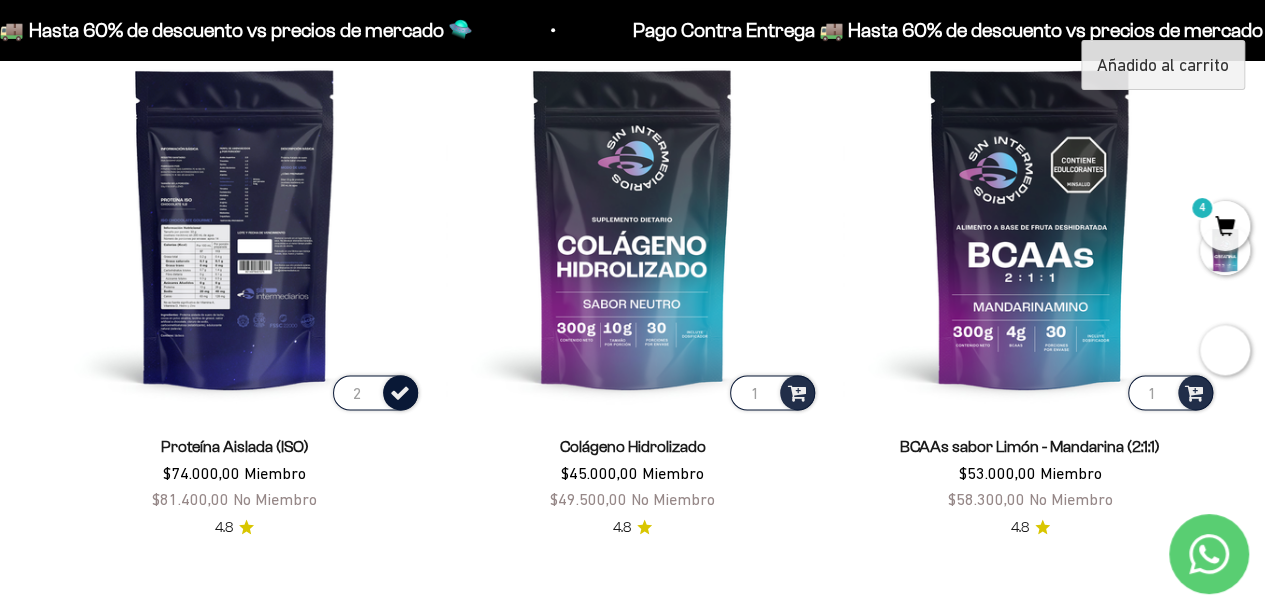 scroll, scrollTop: 1289, scrollLeft: 0, axis: vertical 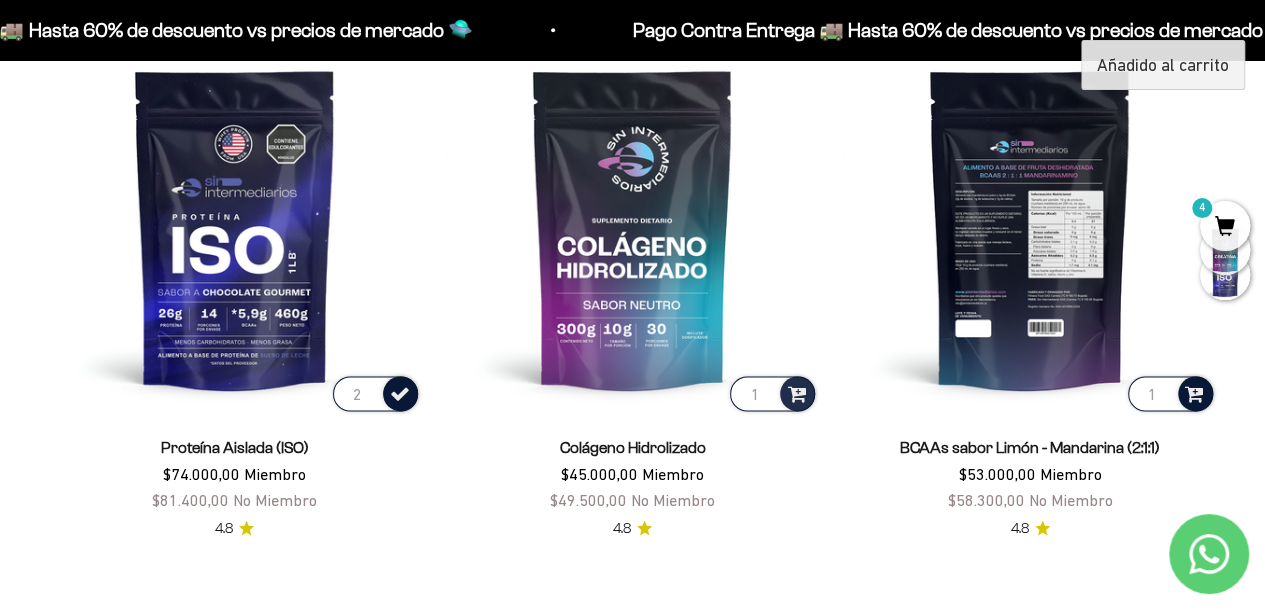 click at bounding box center [1194, 392] 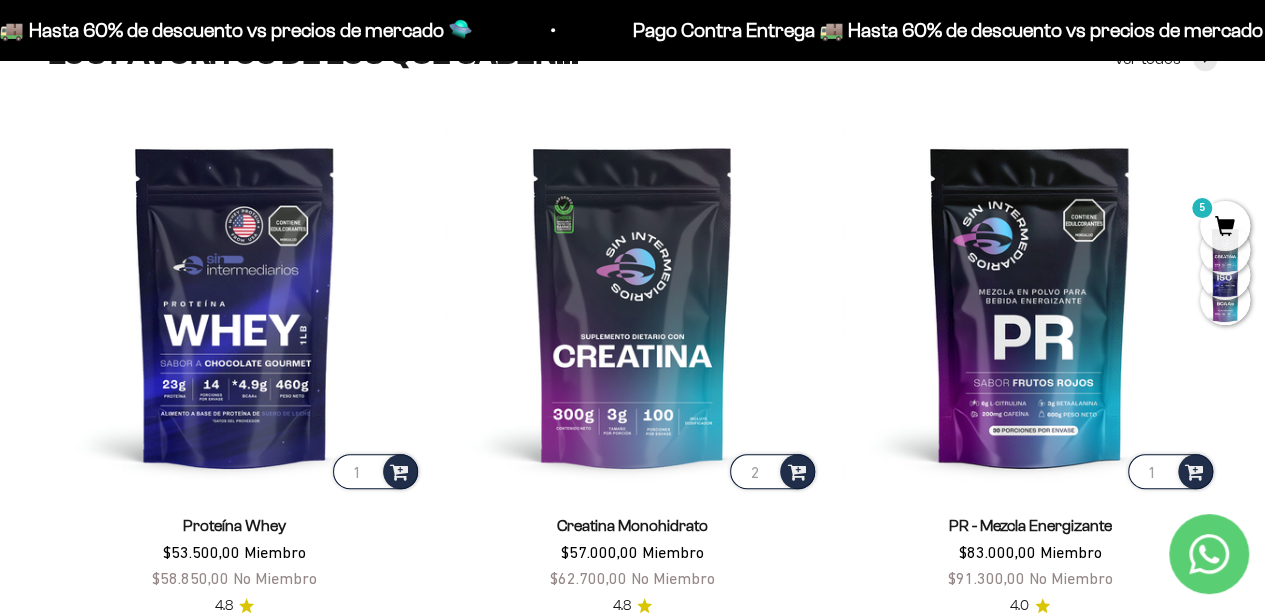 scroll, scrollTop: 676, scrollLeft: 0, axis: vertical 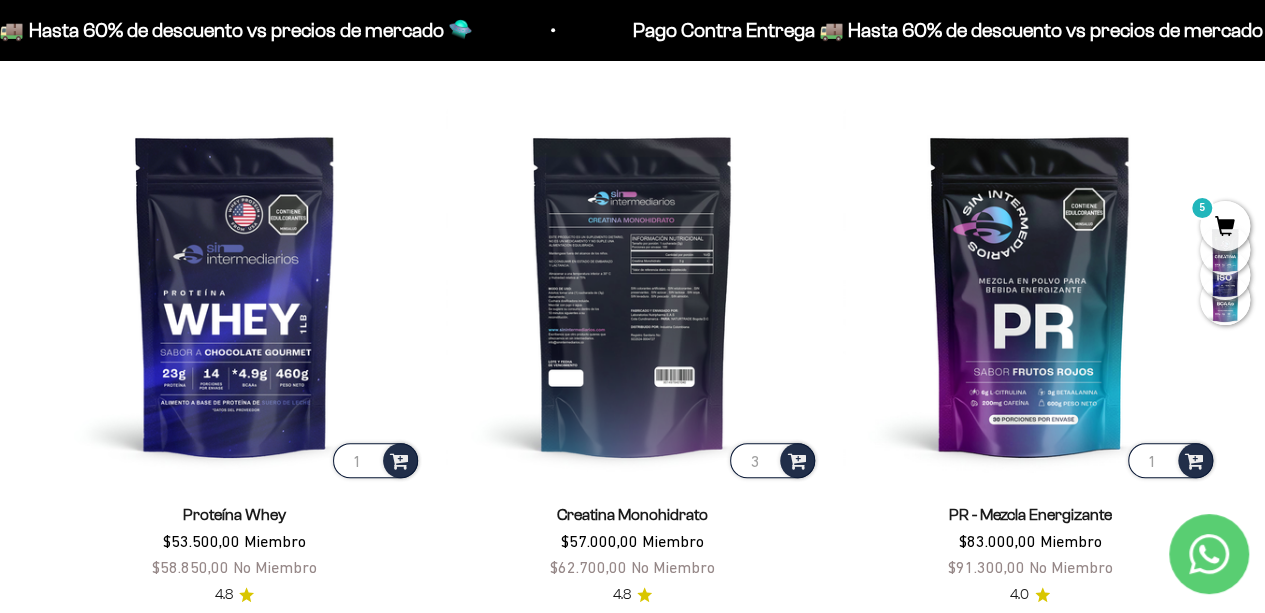 type on "3" 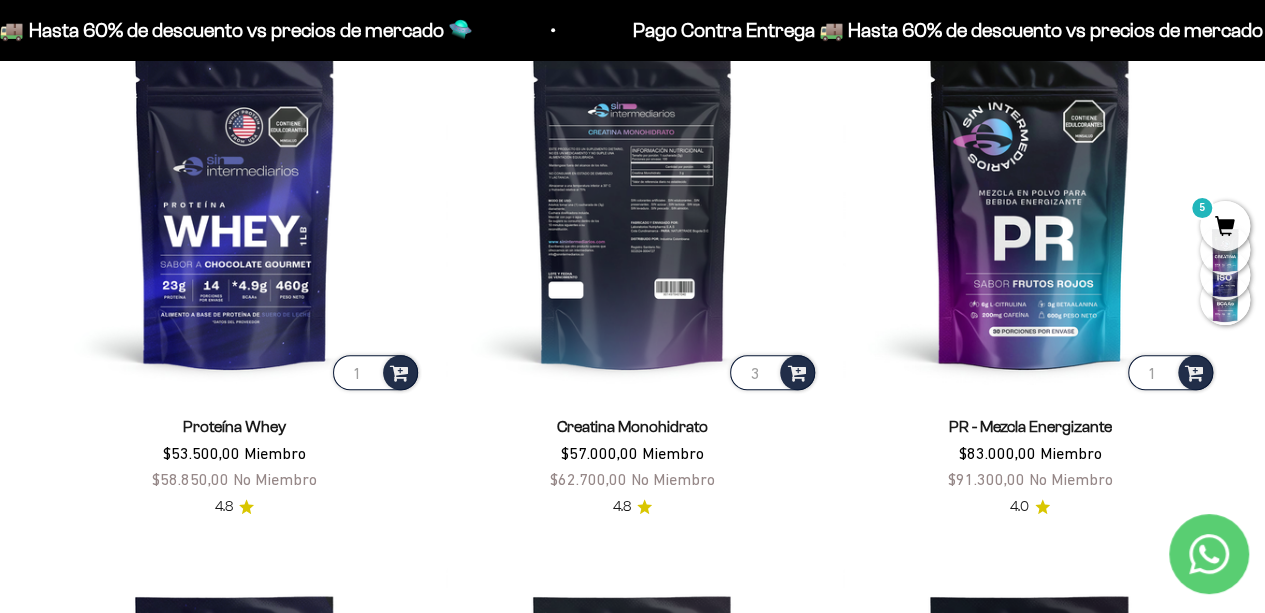 scroll, scrollTop: 765, scrollLeft: 0, axis: vertical 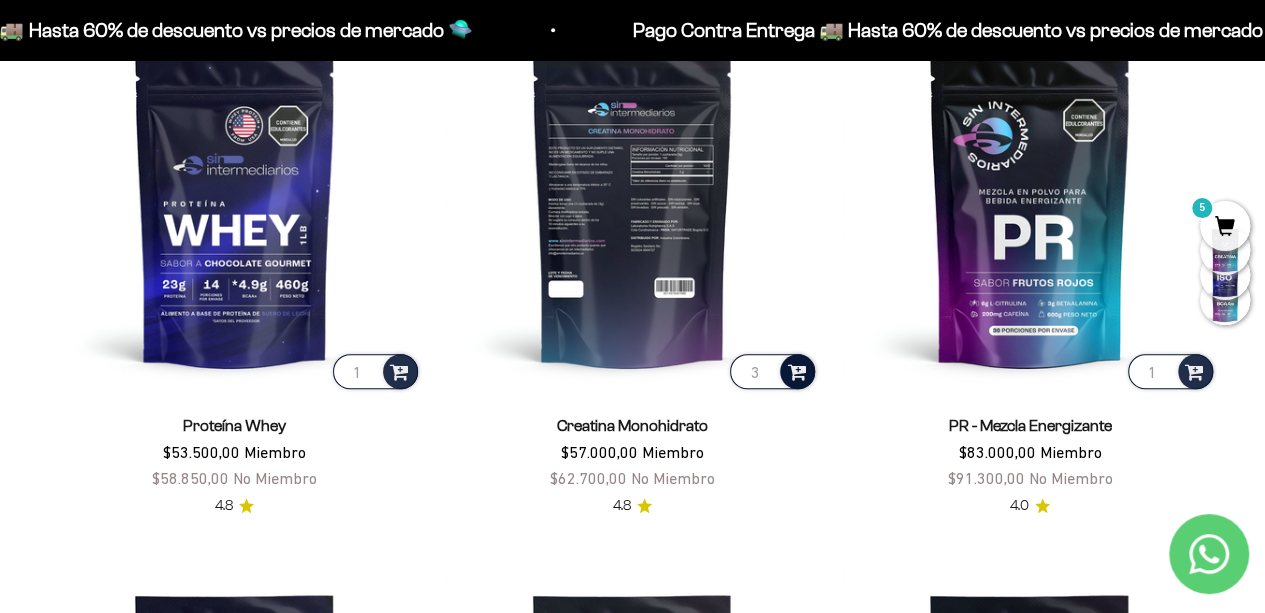 click at bounding box center [796, 370] 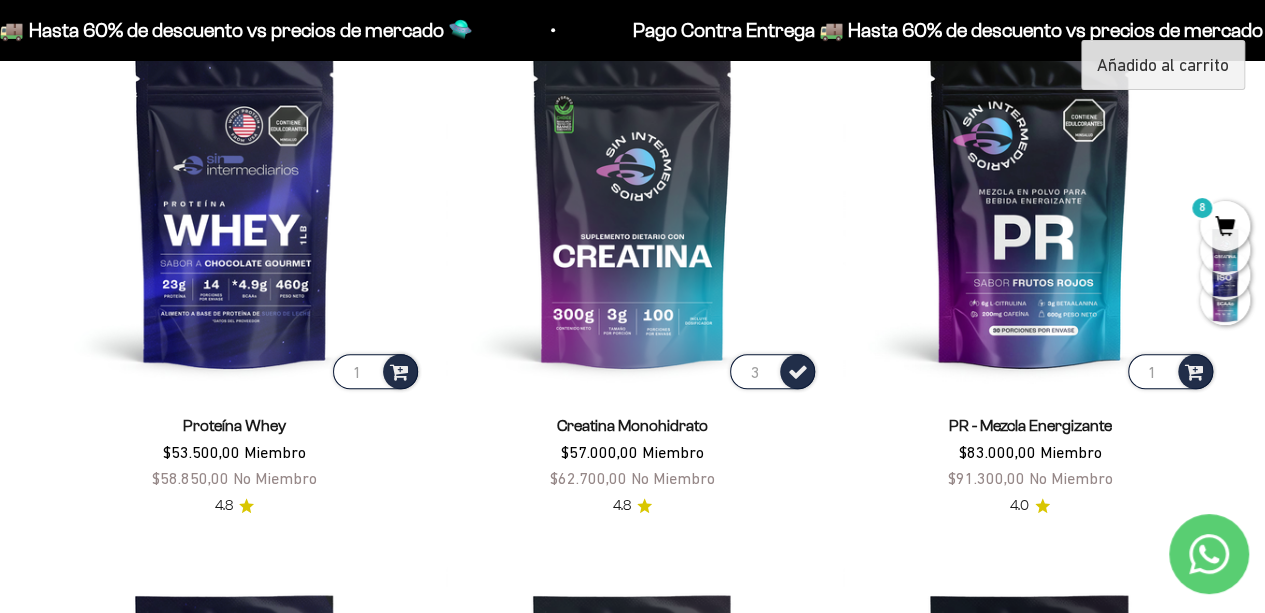 click on "8" at bounding box center (1225, 226) 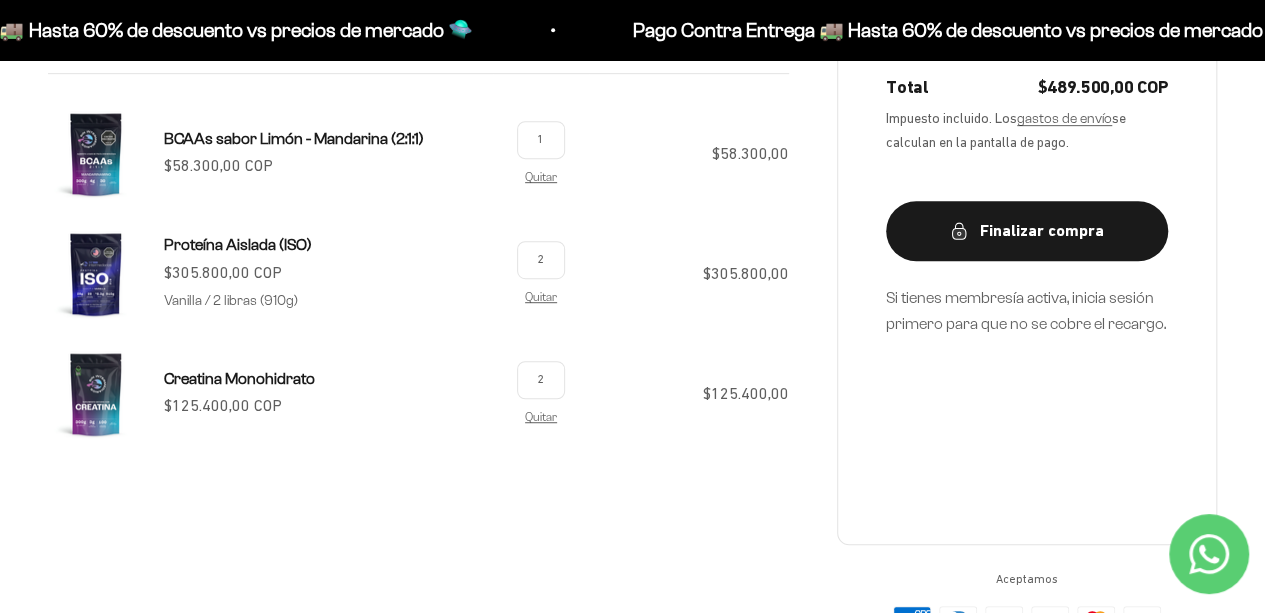 scroll, scrollTop: 453, scrollLeft: 0, axis: vertical 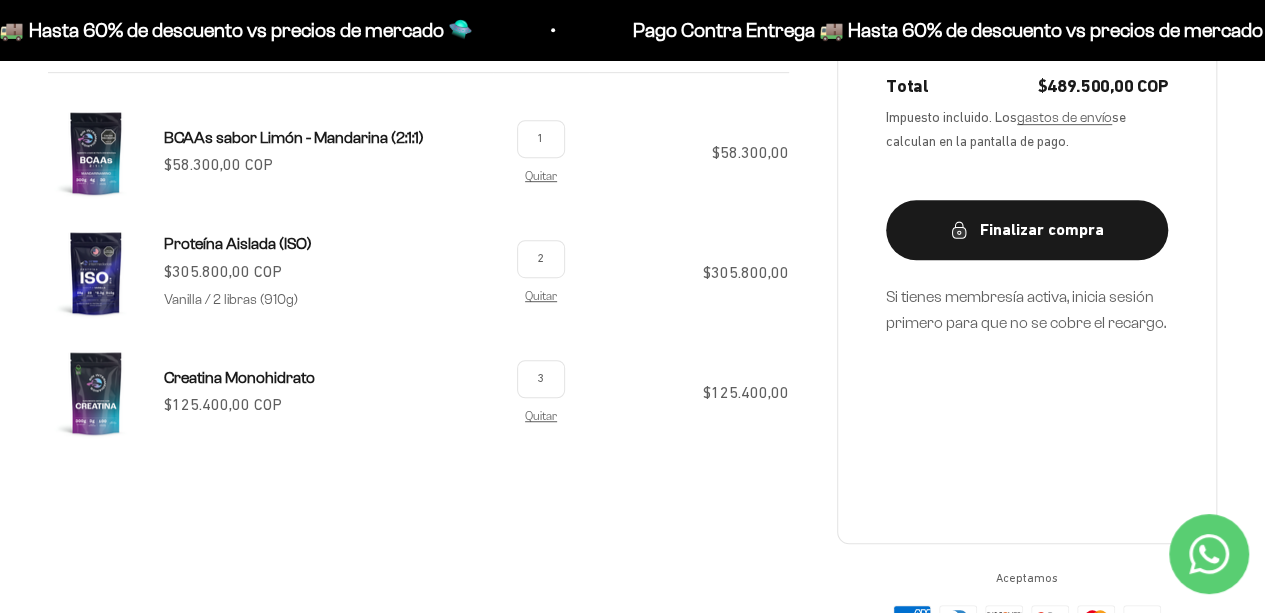 type on "3" 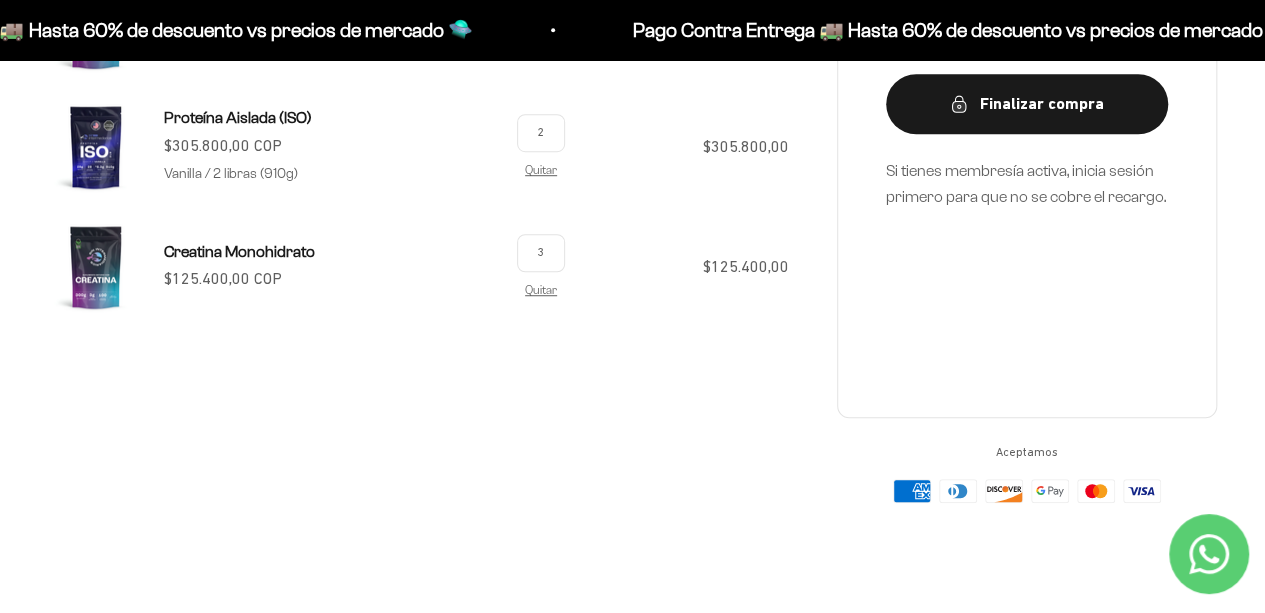 scroll, scrollTop: 580, scrollLeft: 0, axis: vertical 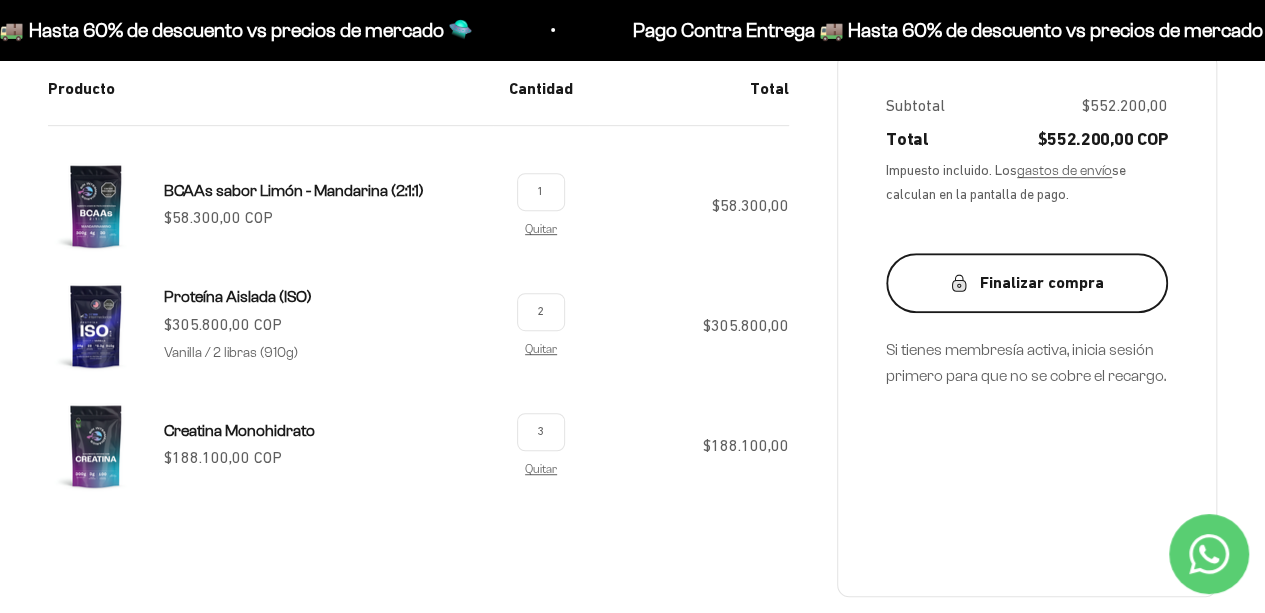 click on "Finalizar compra" at bounding box center [1027, 283] 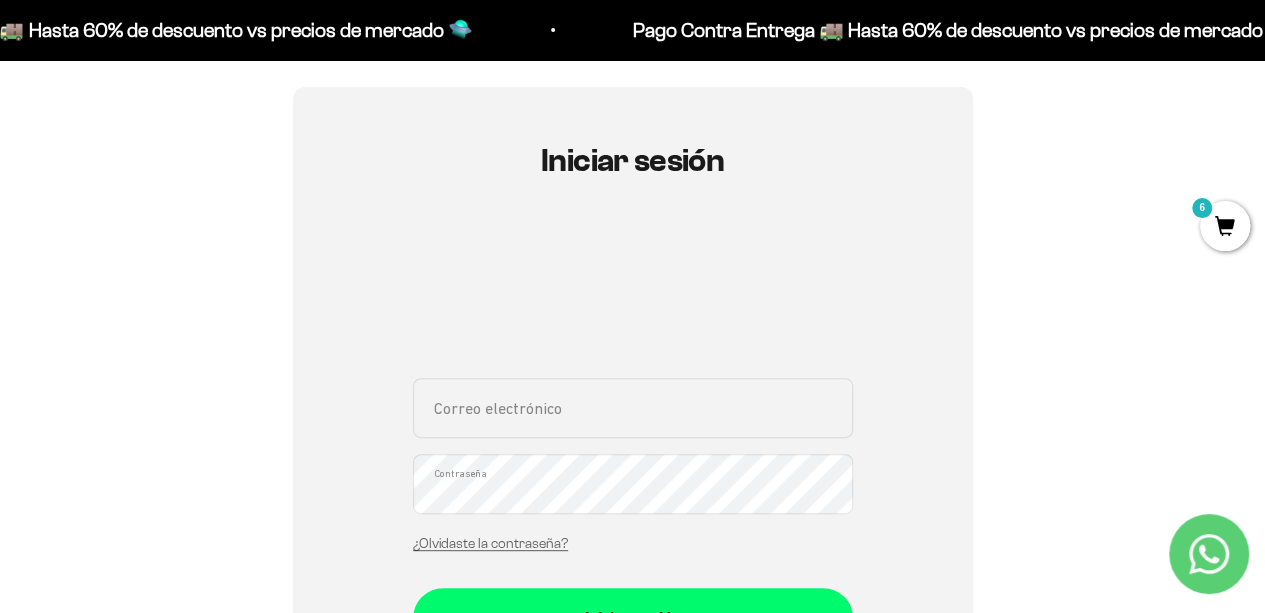 scroll, scrollTop: 228, scrollLeft: 0, axis: vertical 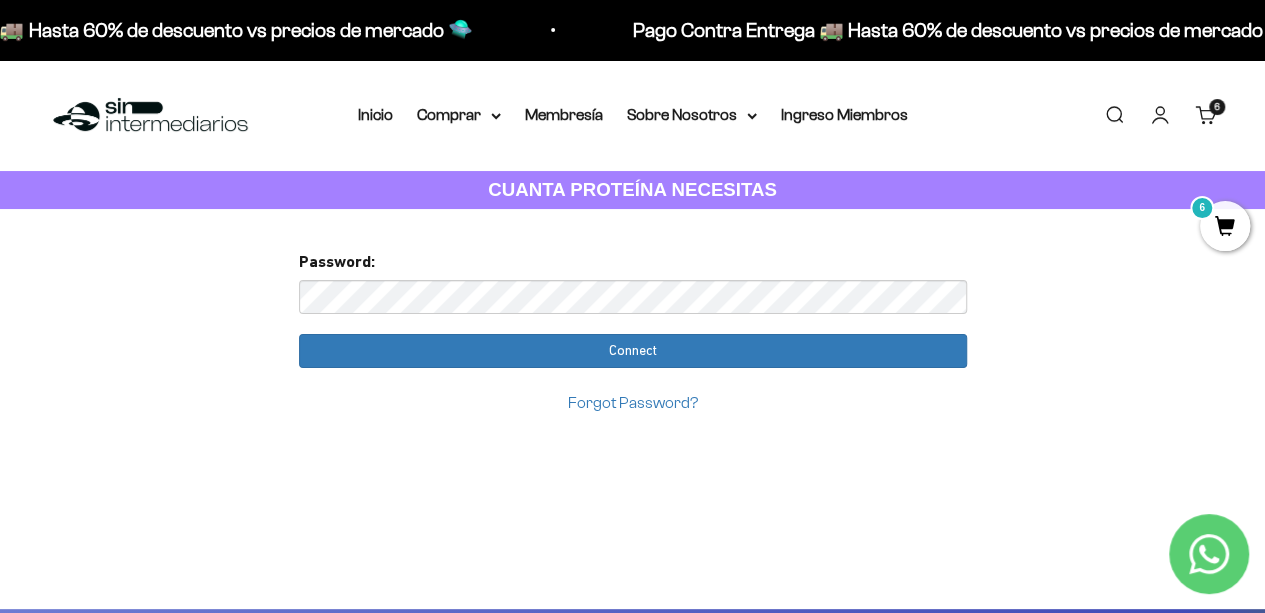 click on "Forgot Password?" at bounding box center (633, 402) 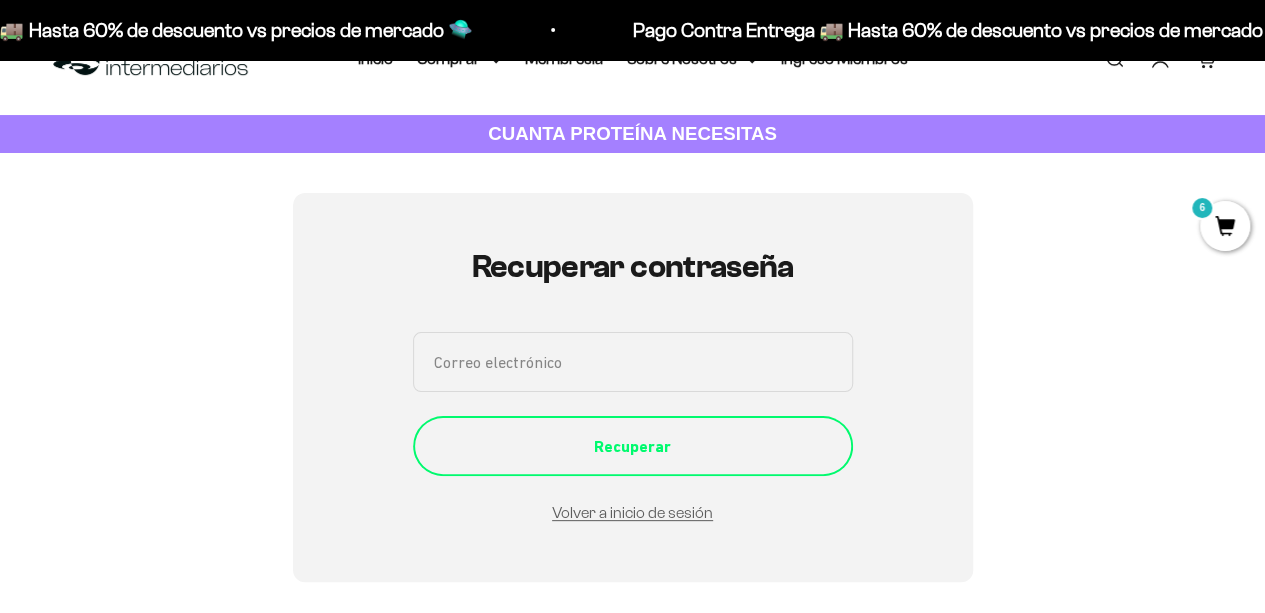 scroll, scrollTop: 55, scrollLeft: 0, axis: vertical 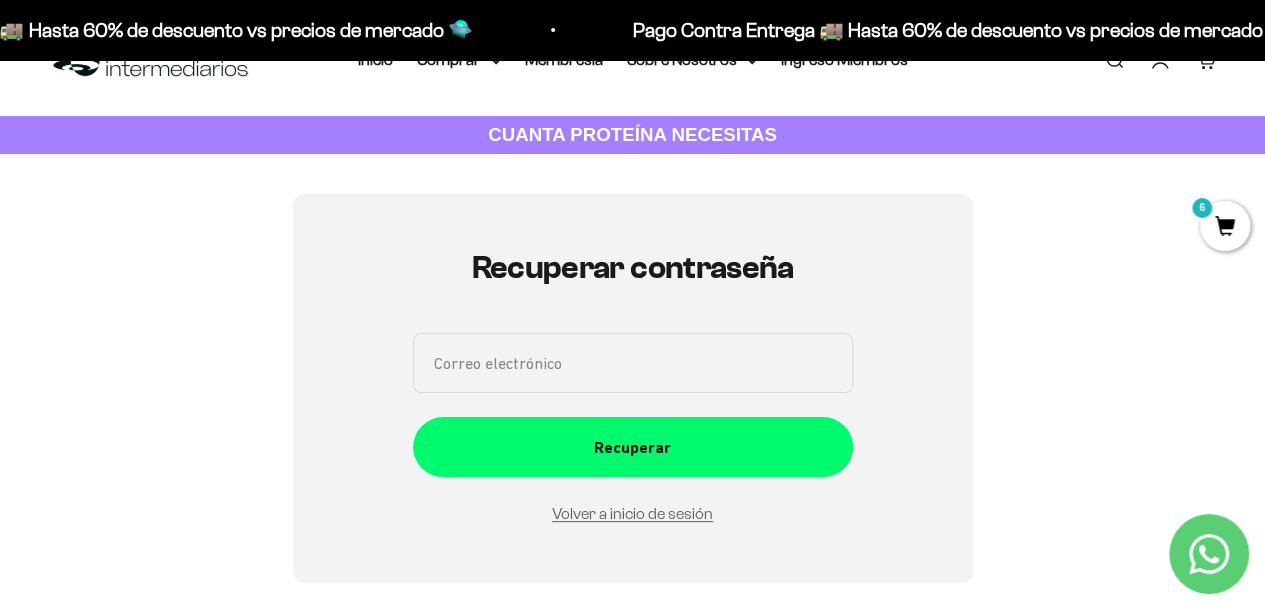 click on "Correo electrónico" at bounding box center [633, 363] 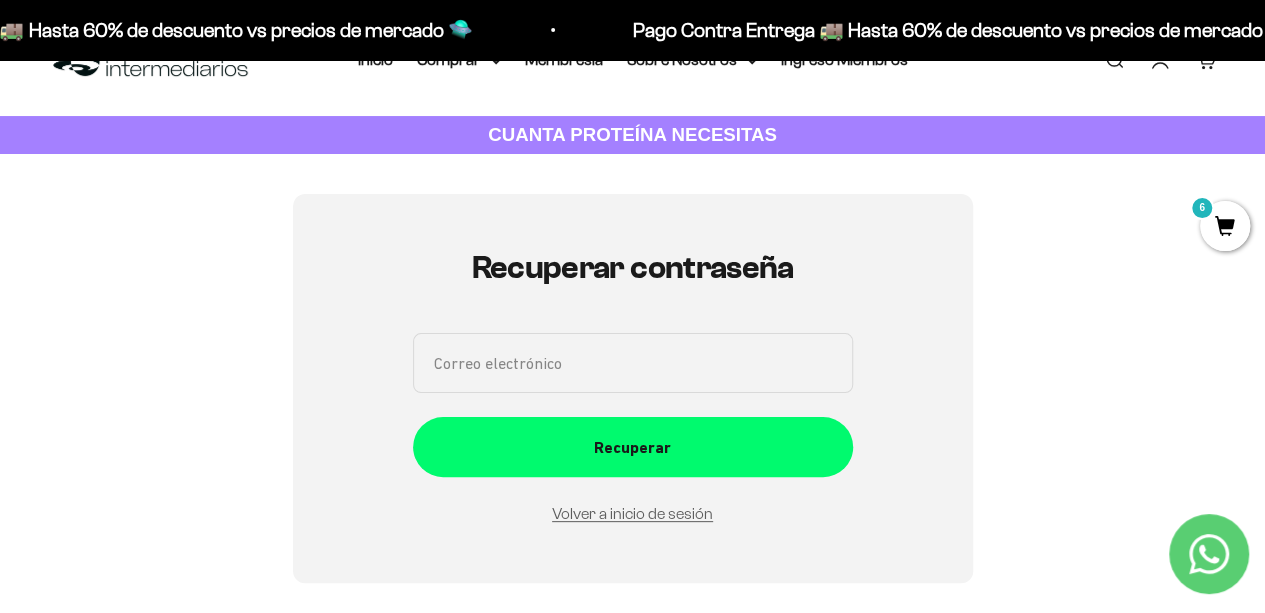 type on "[EMAIL_ADDRESS][DOMAIN_NAME]" 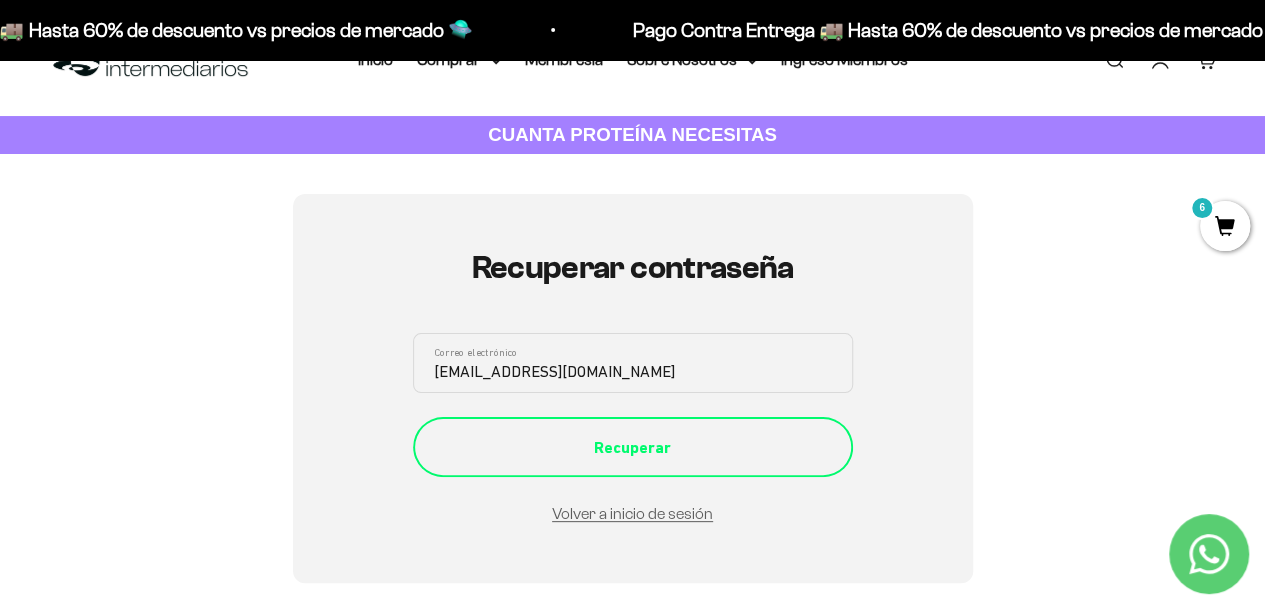 click on "Recuperar" at bounding box center (633, 448) 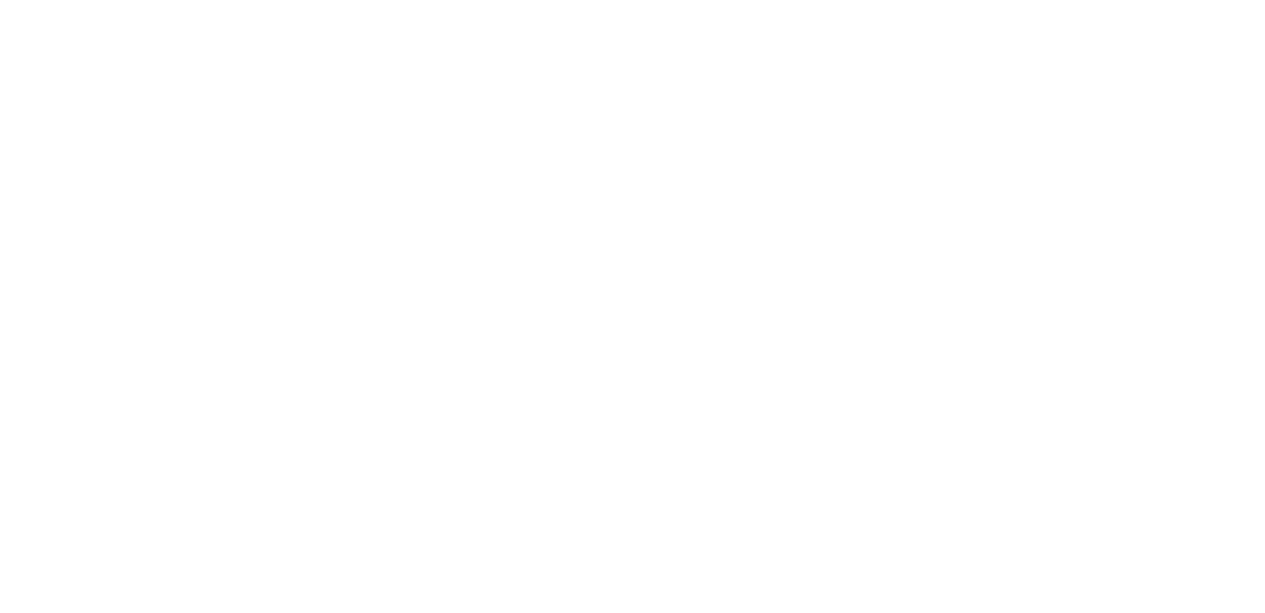 scroll, scrollTop: 0, scrollLeft: 0, axis: both 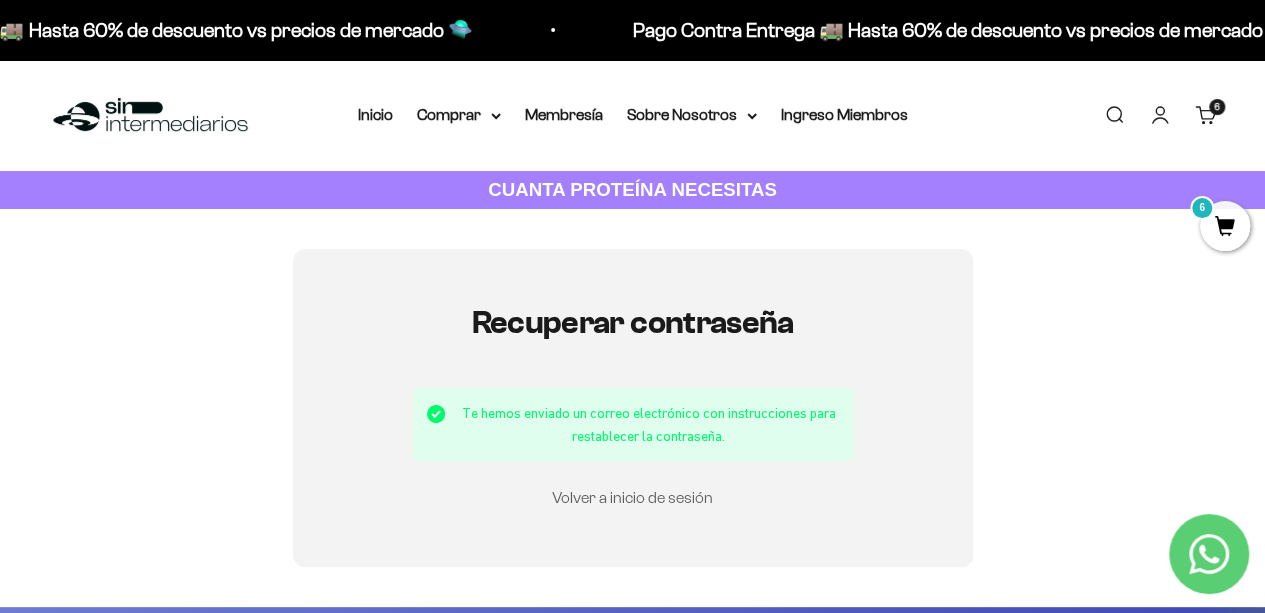 click on "Volver a inicio de sesión" at bounding box center (632, 497) 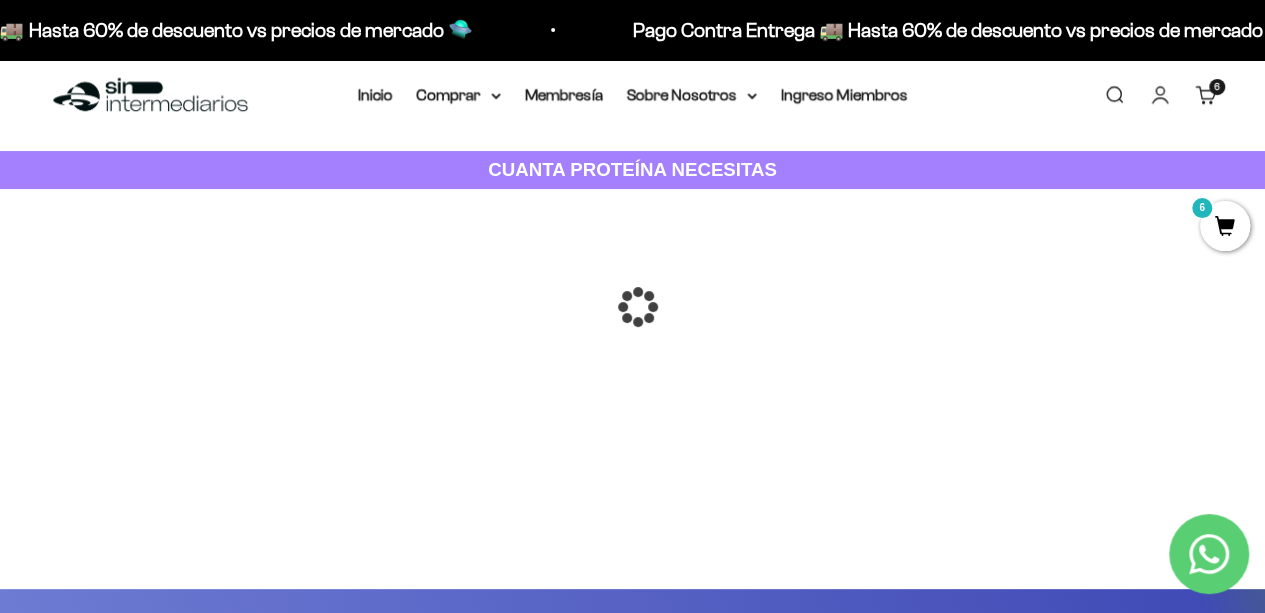 scroll, scrollTop: 19, scrollLeft: 0, axis: vertical 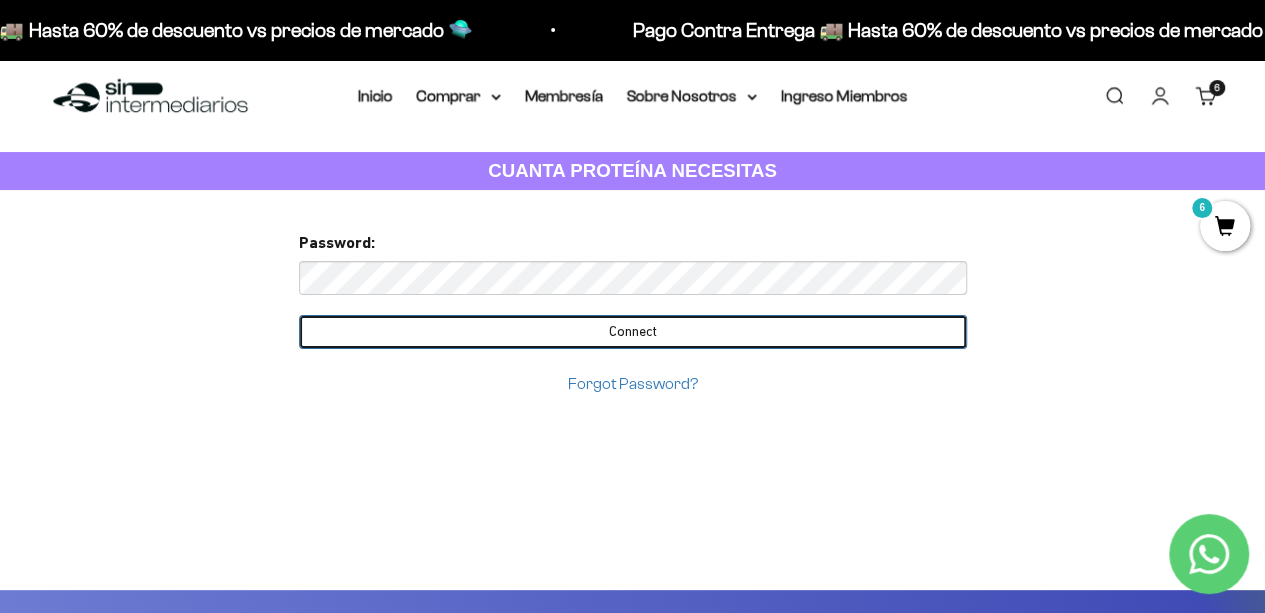 click on "Connect" at bounding box center (633, 332) 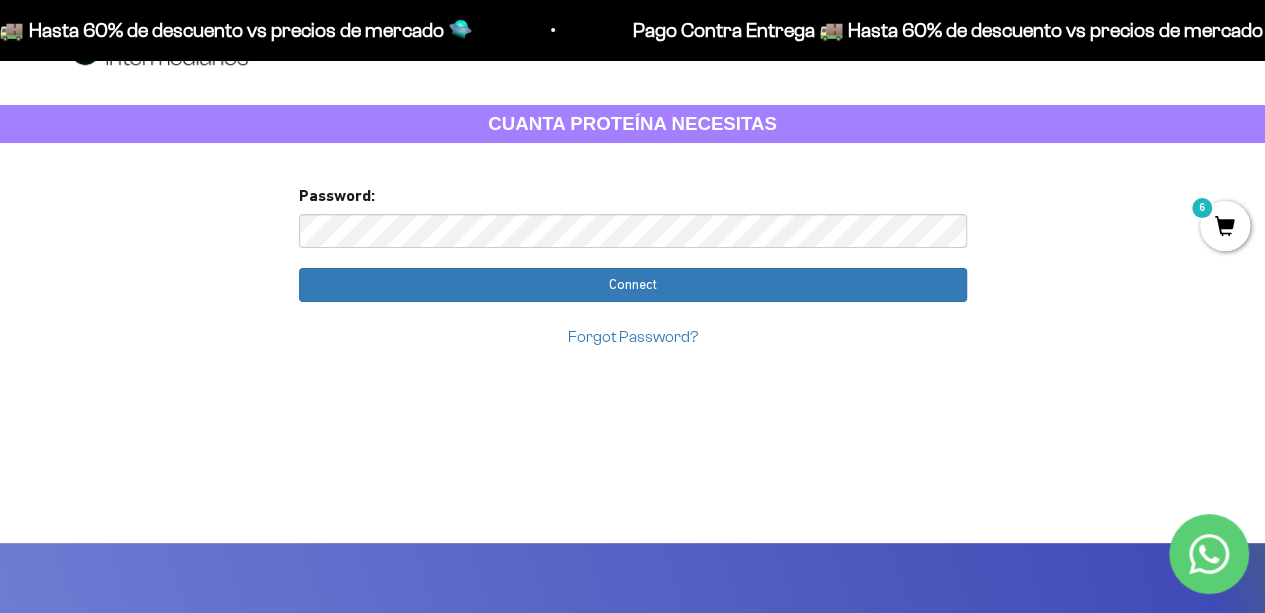 scroll, scrollTop: 67, scrollLeft: 0, axis: vertical 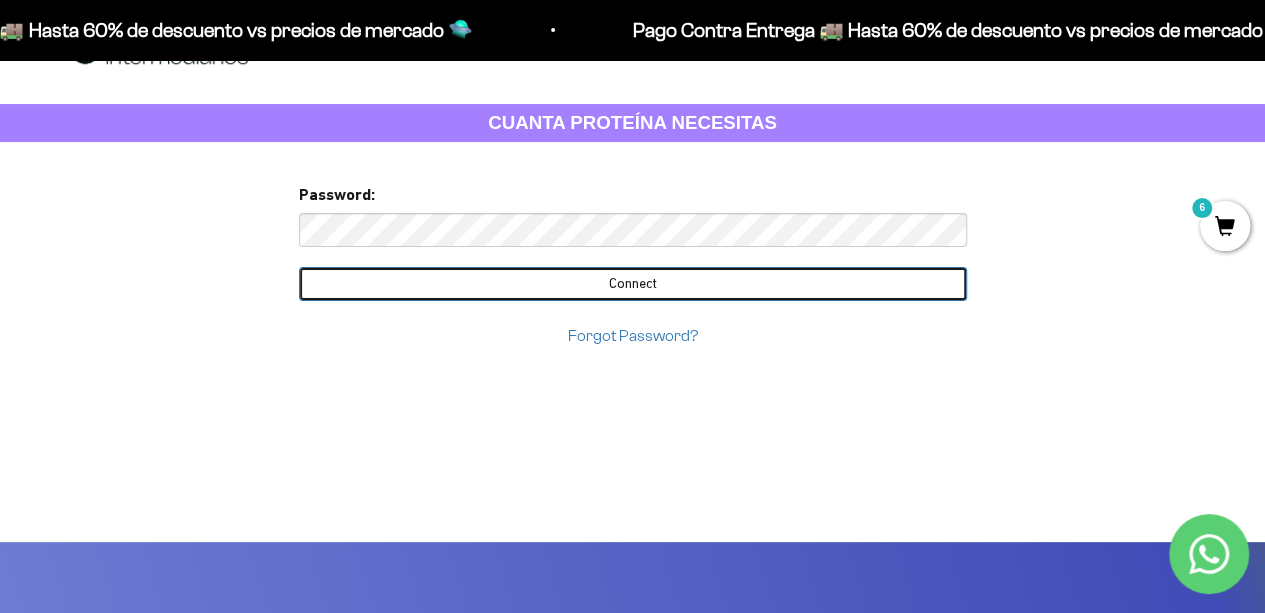 click on "Connect" at bounding box center [633, 284] 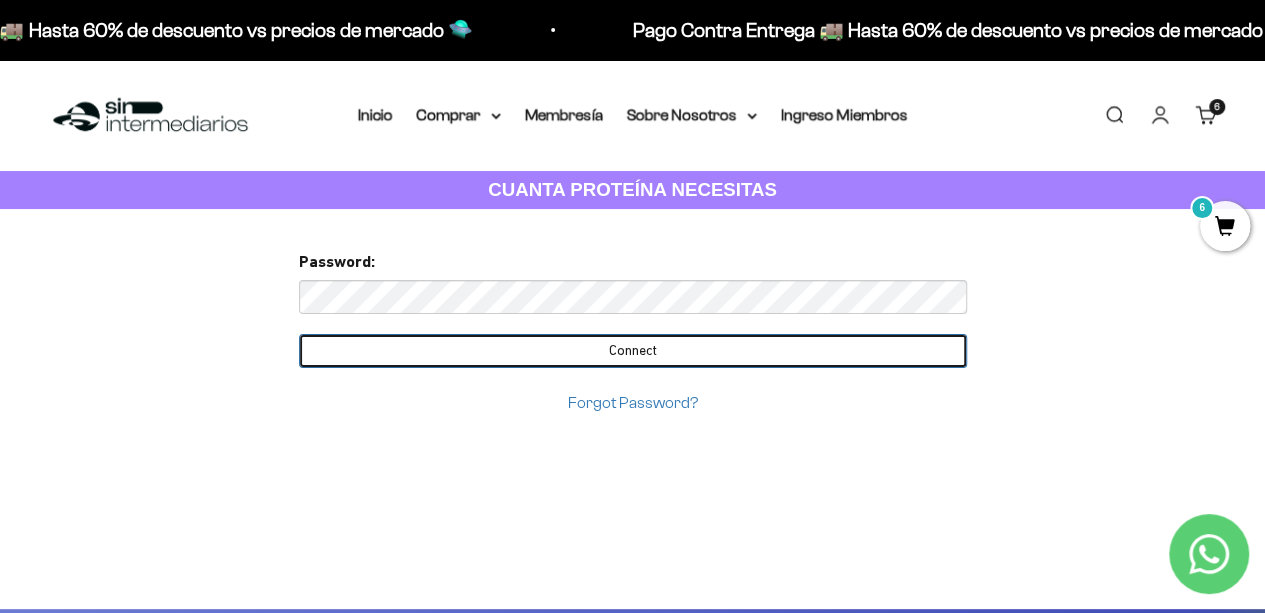 scroll, scrollTop: 1, scrollLeft: 0, axis: vertical 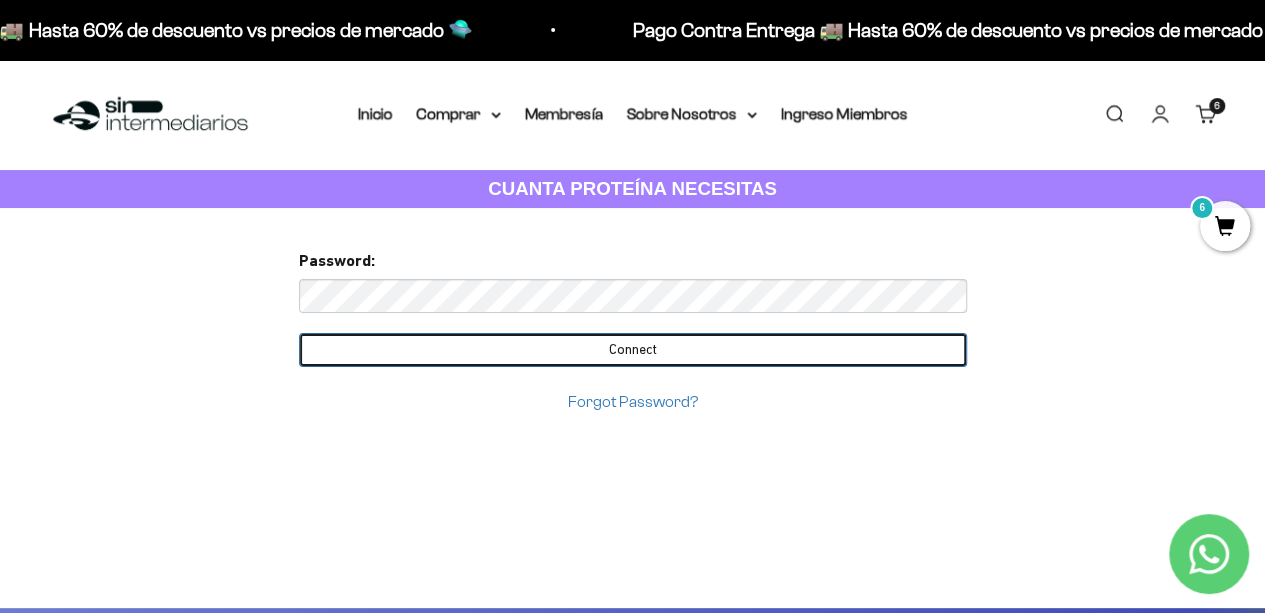 click on "Connect" at bounding box center (633, 350) 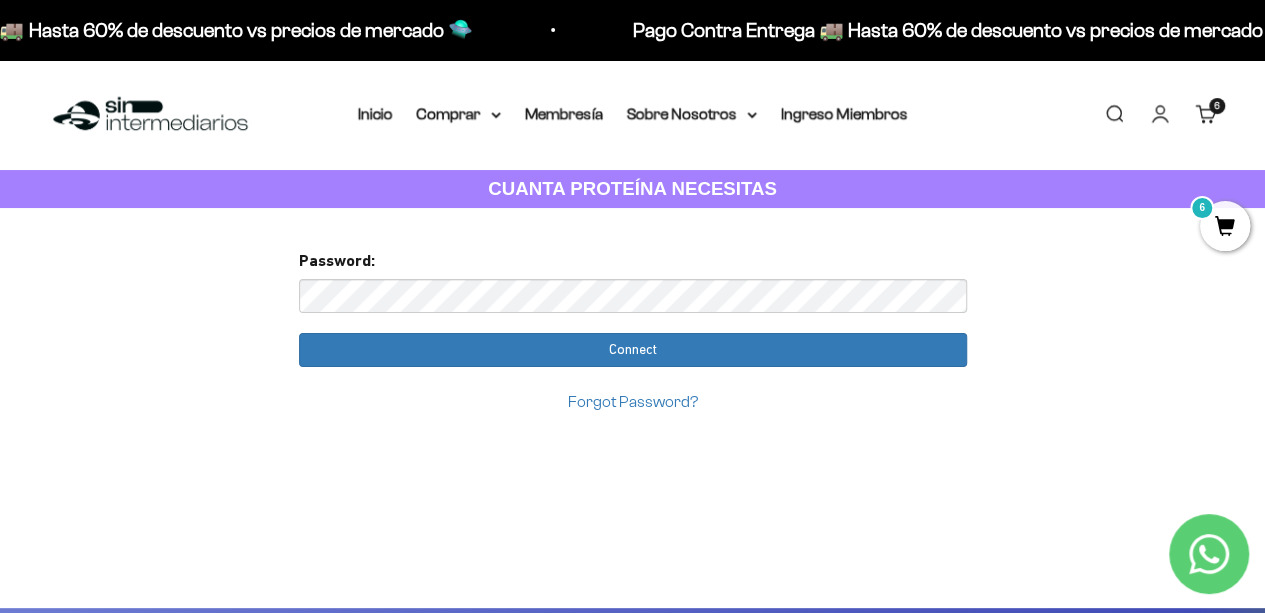 click on "Too many requests. Please try again later.
Username:
juanvelez1152@gmail.com
Passw    ord:
Login
You already have an account
Please enter password for  juanvelez1152@gmail.com  in  SinIntermediarios  to complete your account setup with  google .
Password:
Connect
Forgot Password?" at bounding box center (632, 995) 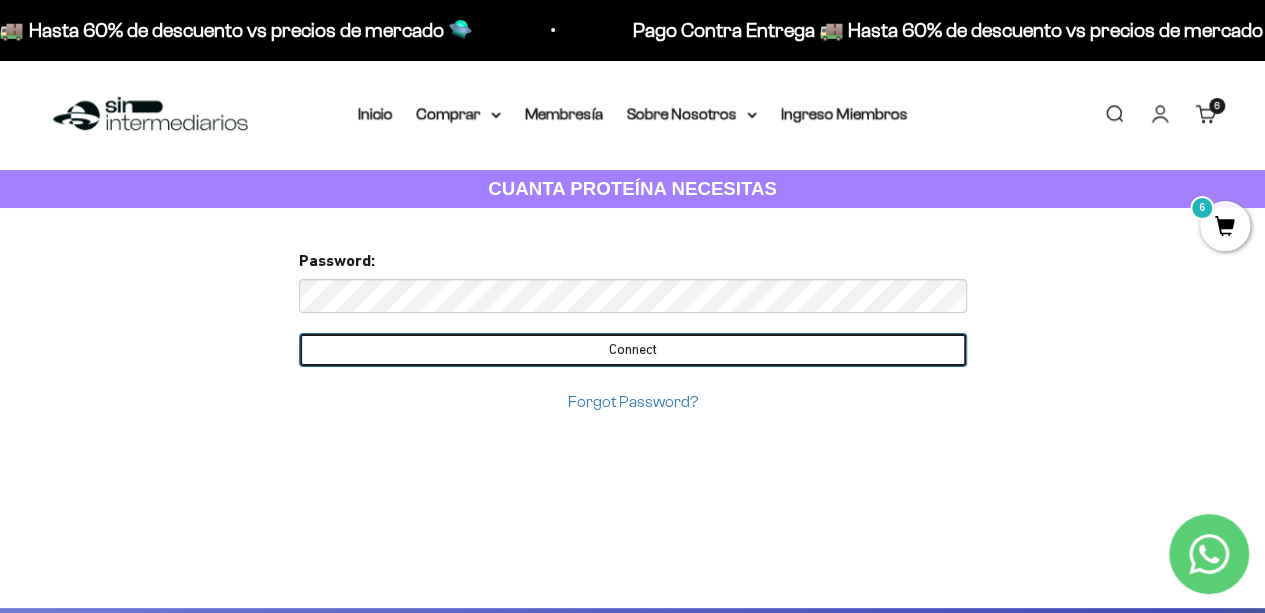 click on "Connect" at bounding box center [633, 350] 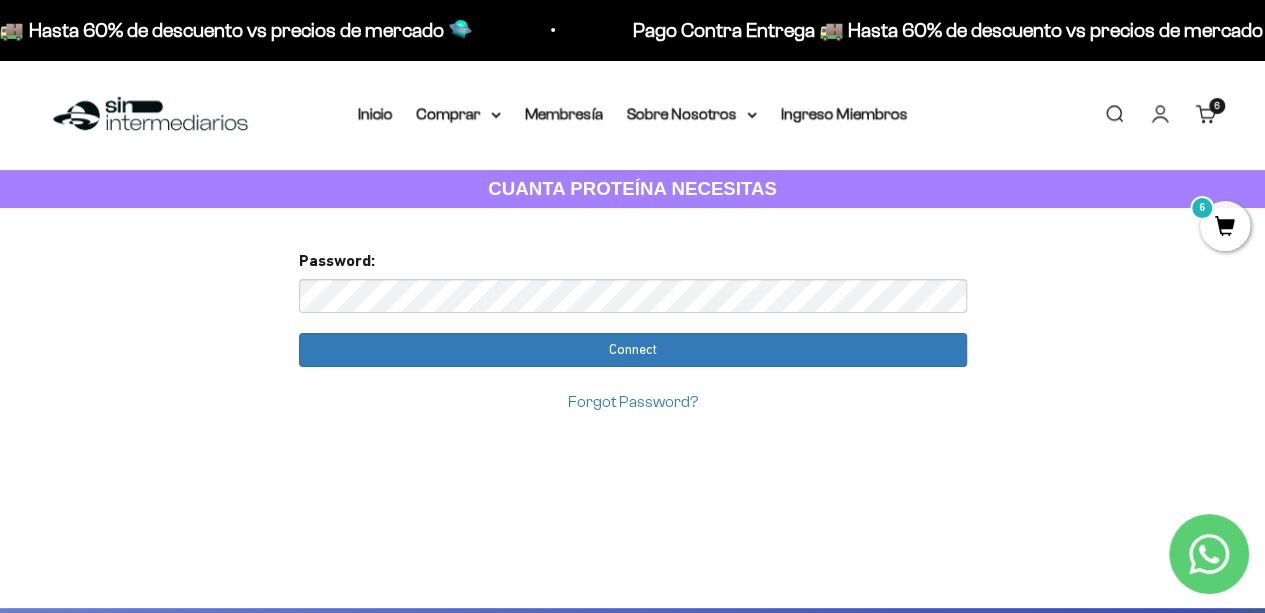 click on "Iniciar sesión" at bounding box center [1160, 114] 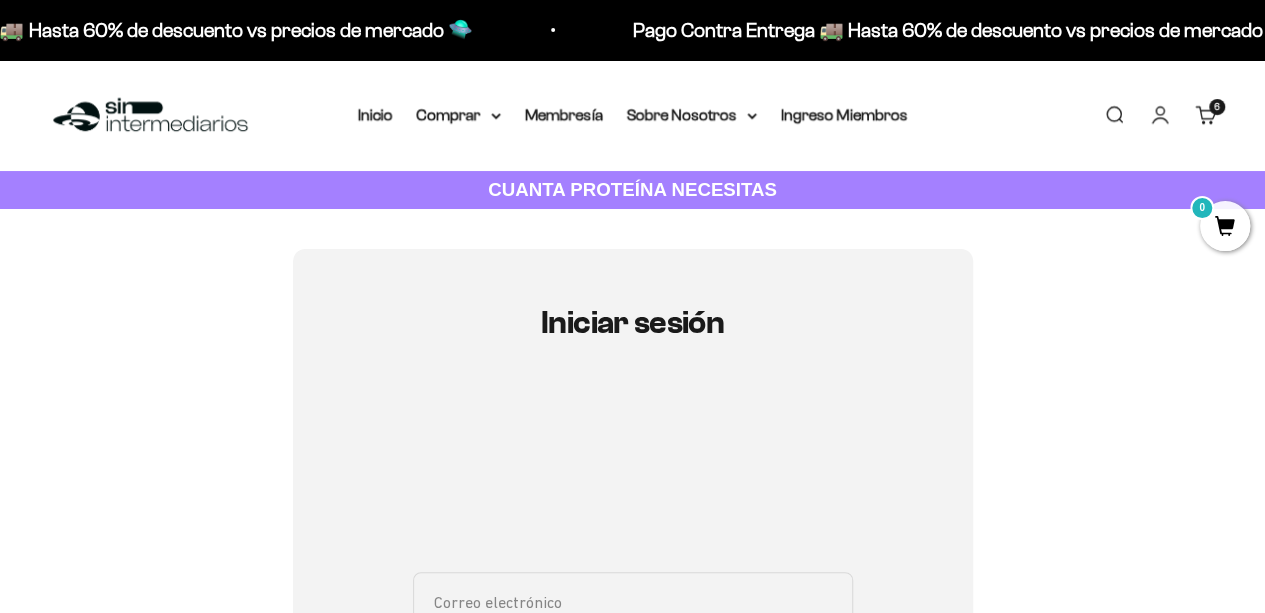 scroll, scrollTop: 130, scrollLeft: 0, axis: vertical 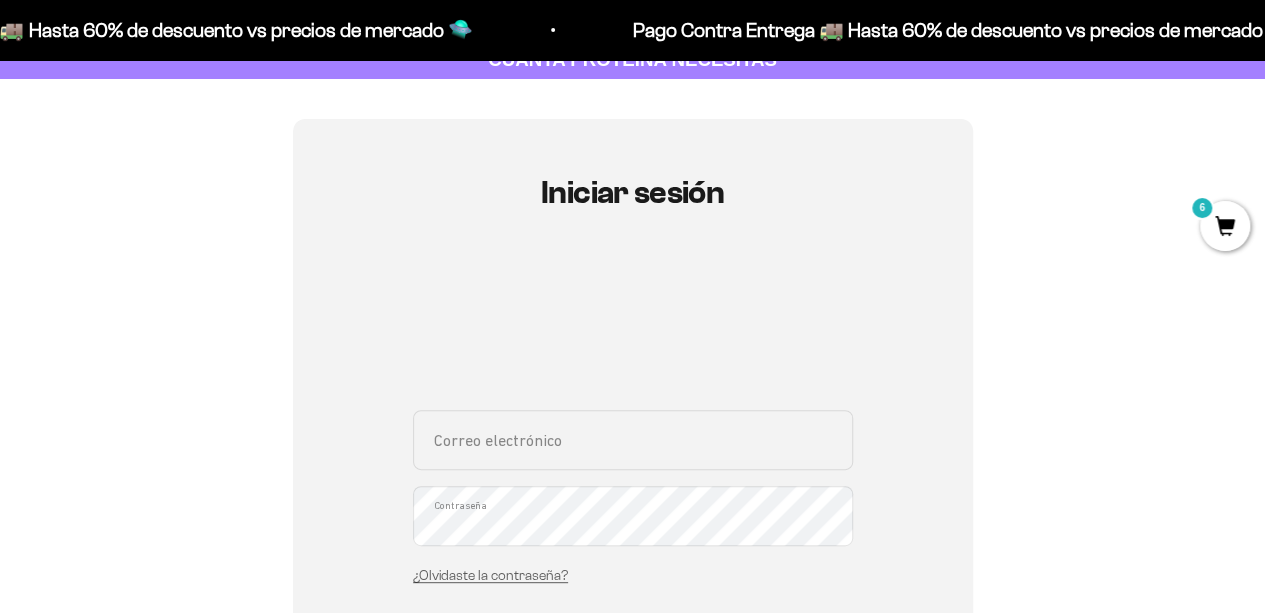 click on "Correo electrónico" at bounding box center (633, 440) 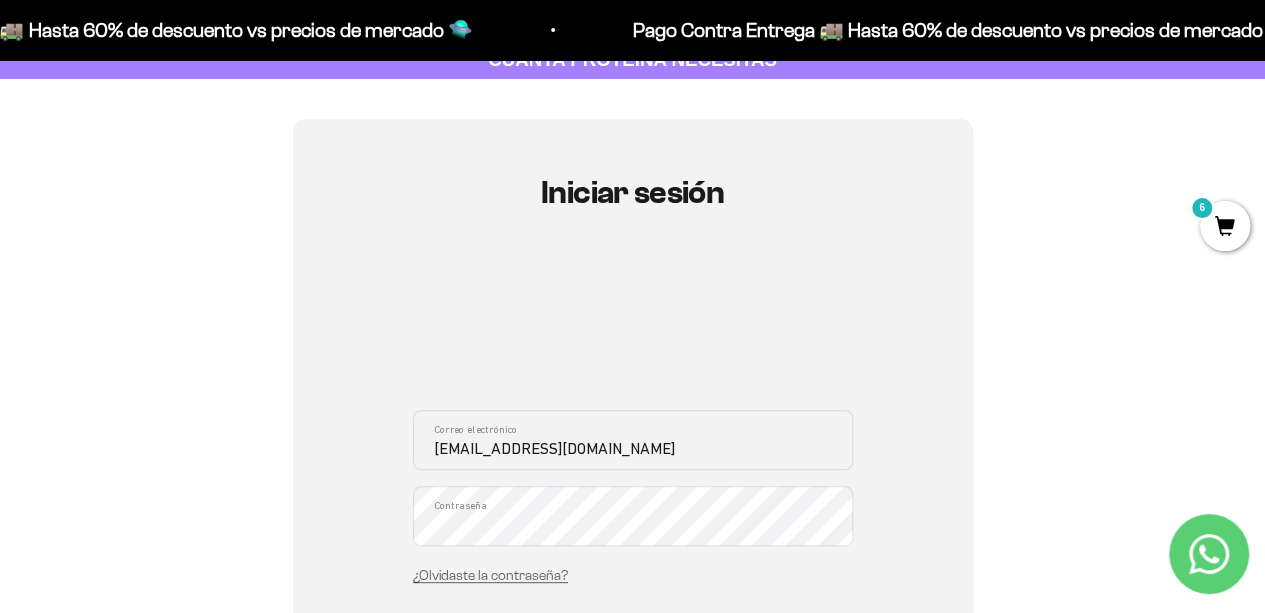 type on "juanvelez1152@gmail.com" 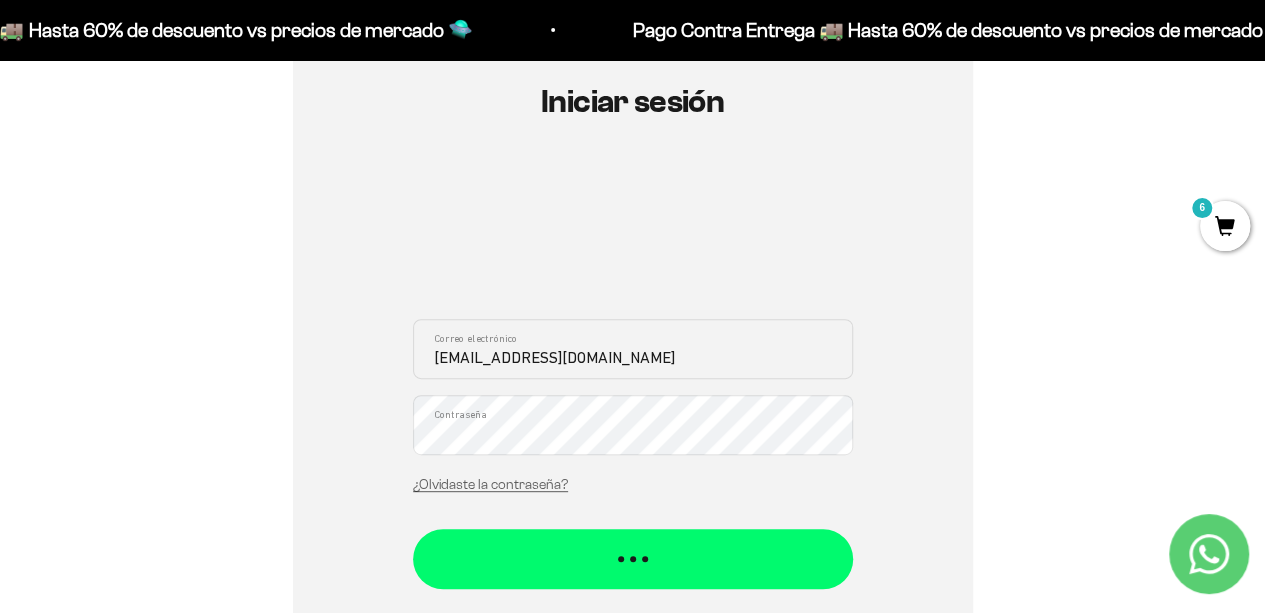 scroll, scrollTop: 222, scrollLeft: 0, axis: vertical 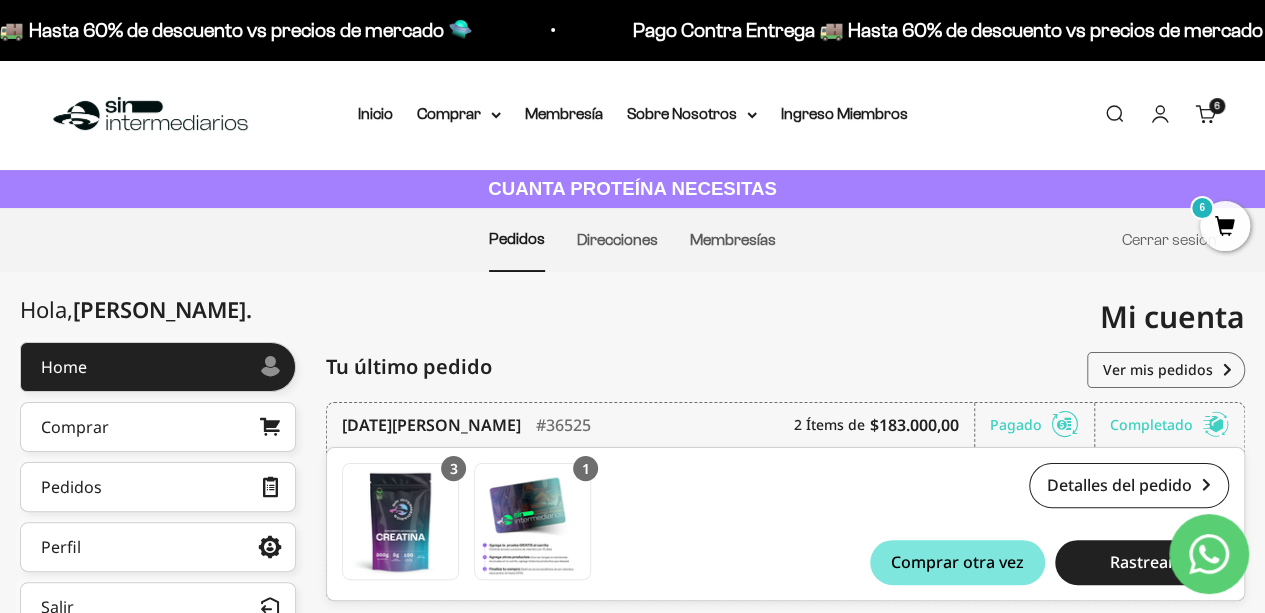 click on "6 artículos
6" at bounding box center (1217, 106) 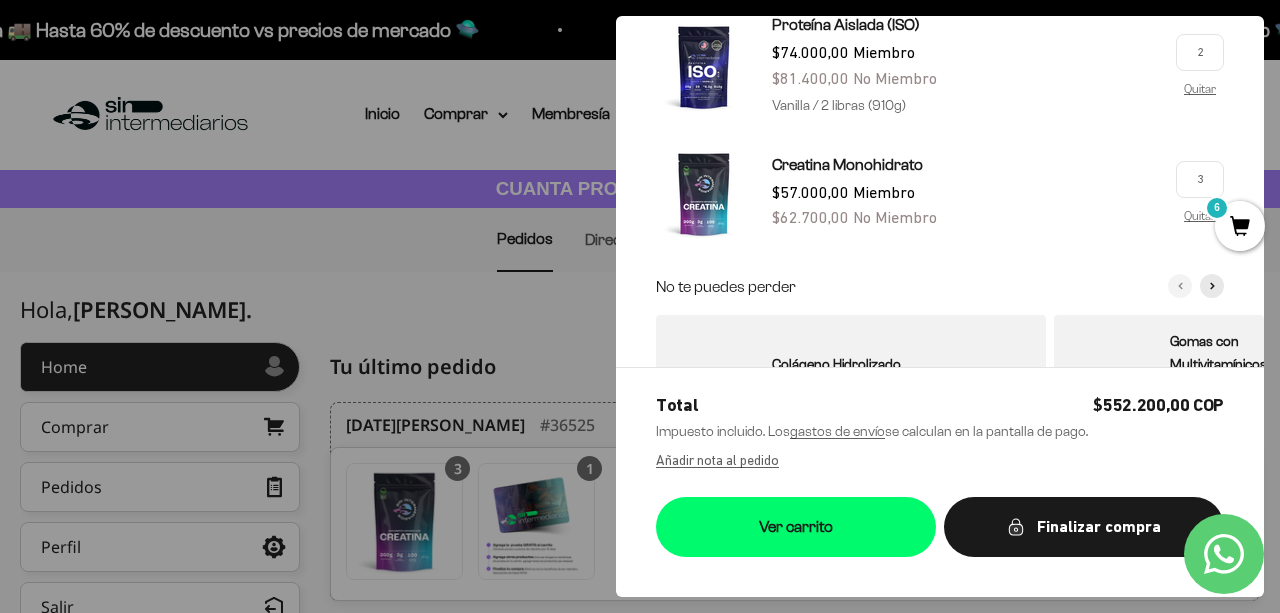 scroll, scrollTop: 293, scrollLeft: 0, axis: vertical 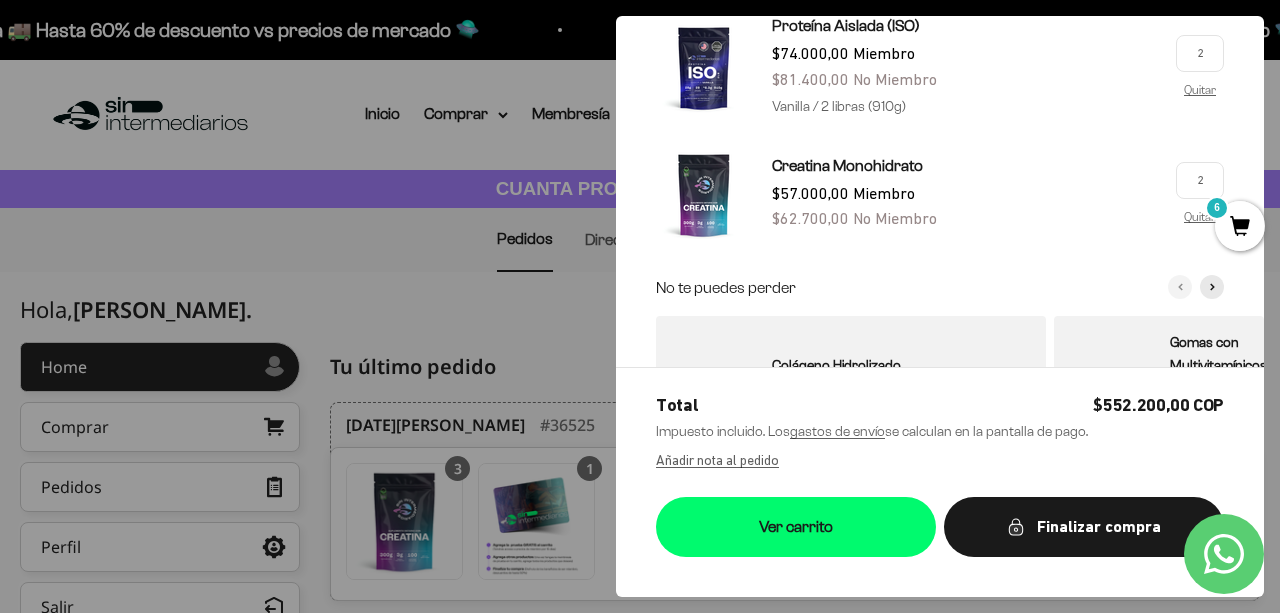 type on "2" 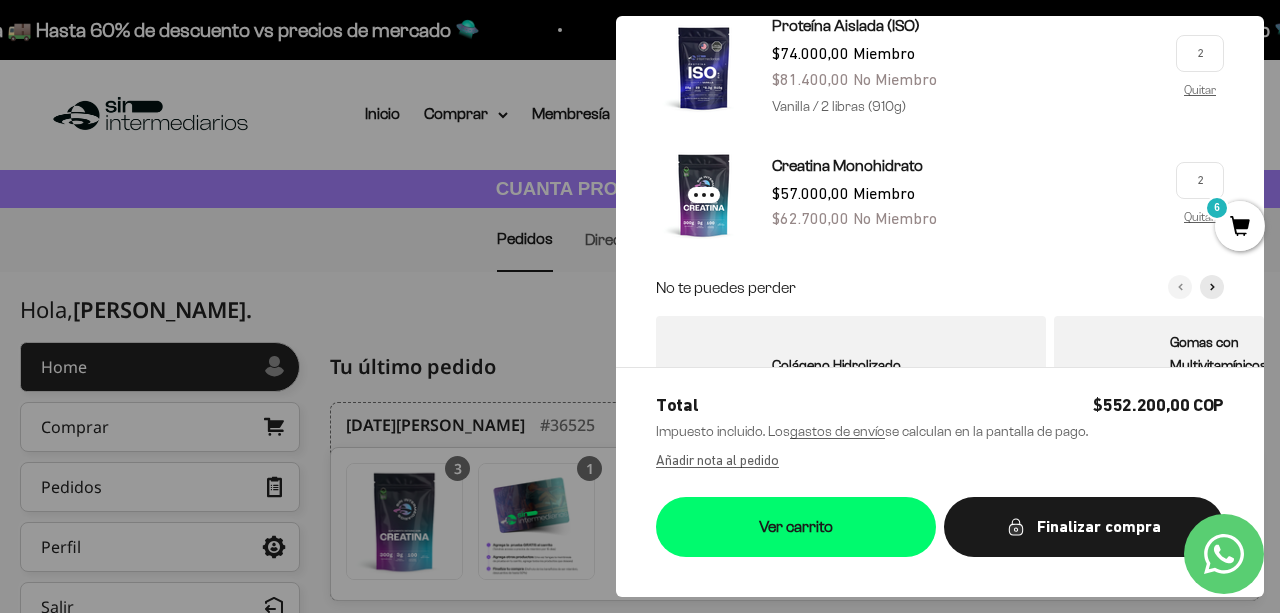 click on "Creatina Monohidrato
$57.000,00   Miembro $62.700,00   No Miembro
3
Quitar
2
Quitar" at bounding box center (940, 183) 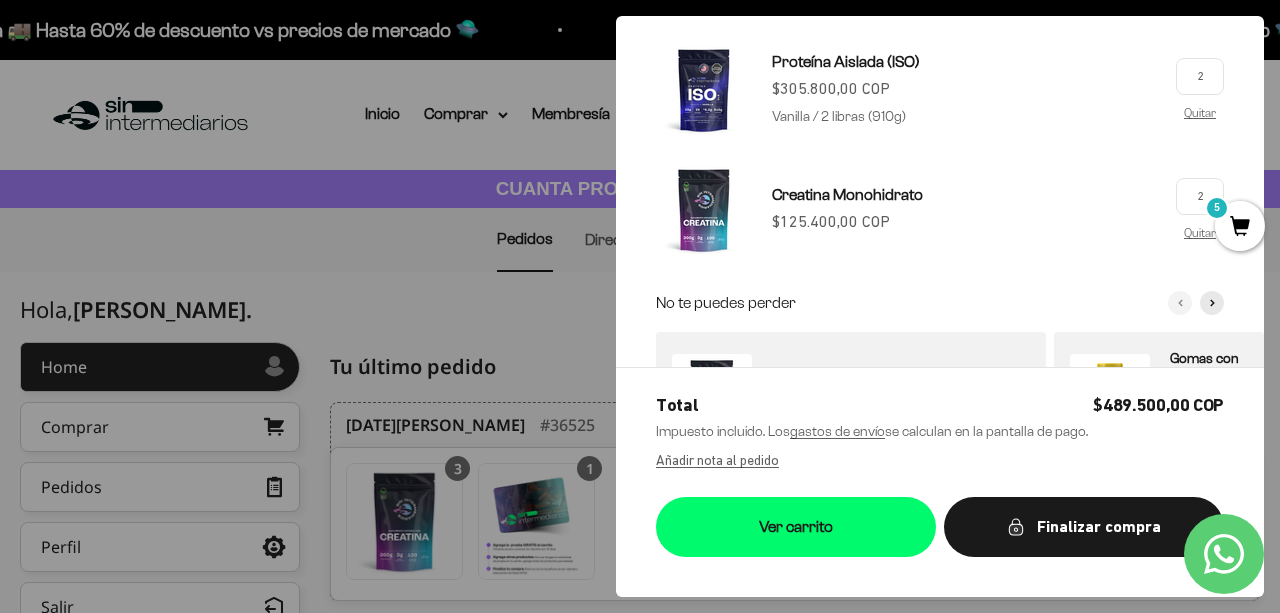 scroll, scrollTop: 271, scrollLeft: 0, axis: vertical 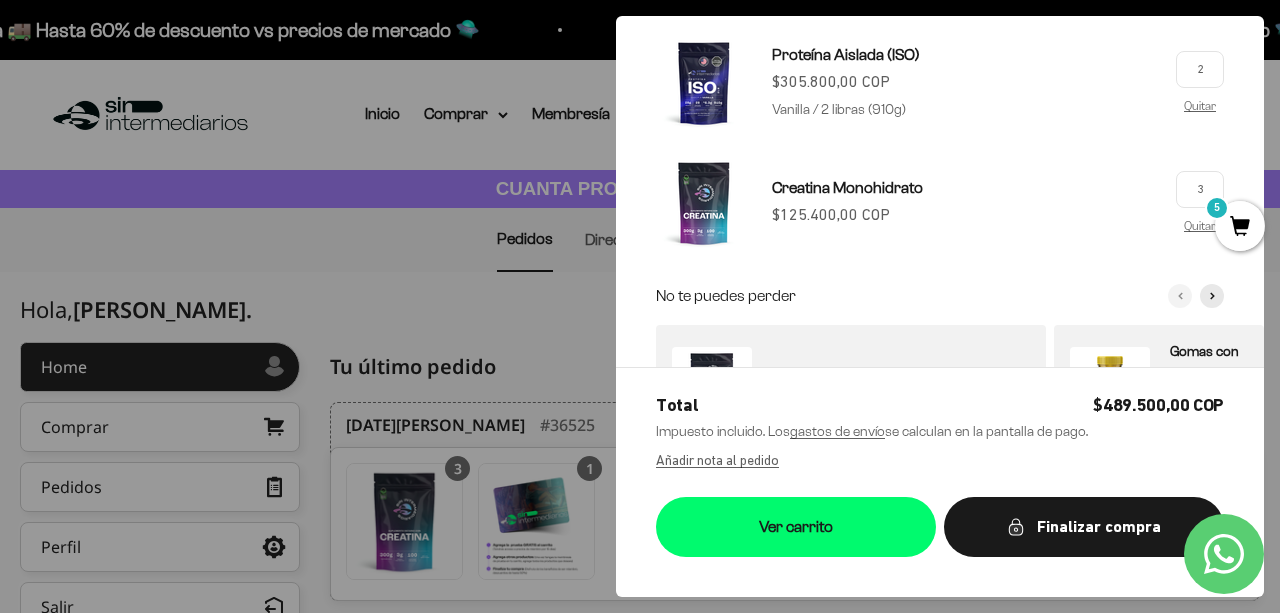 type on "3" 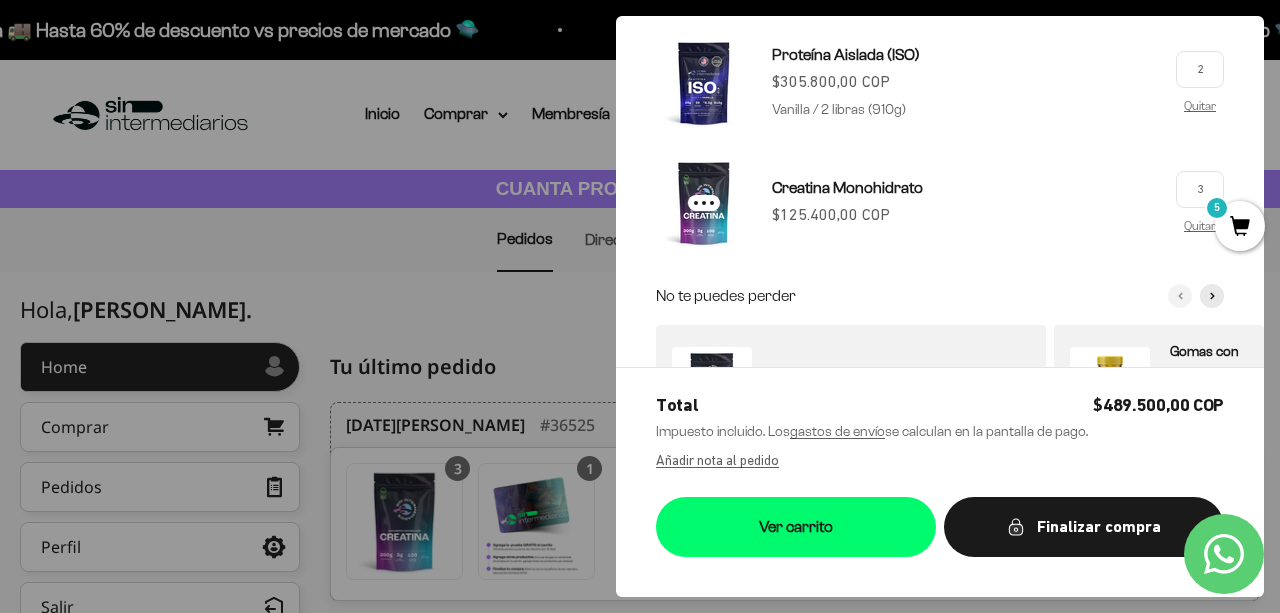 click on "Creatina Monohidrato
Precio de oferta $125.400,00 COP
2
Quitar
3
Quitar" at bounding box center (940, 191) 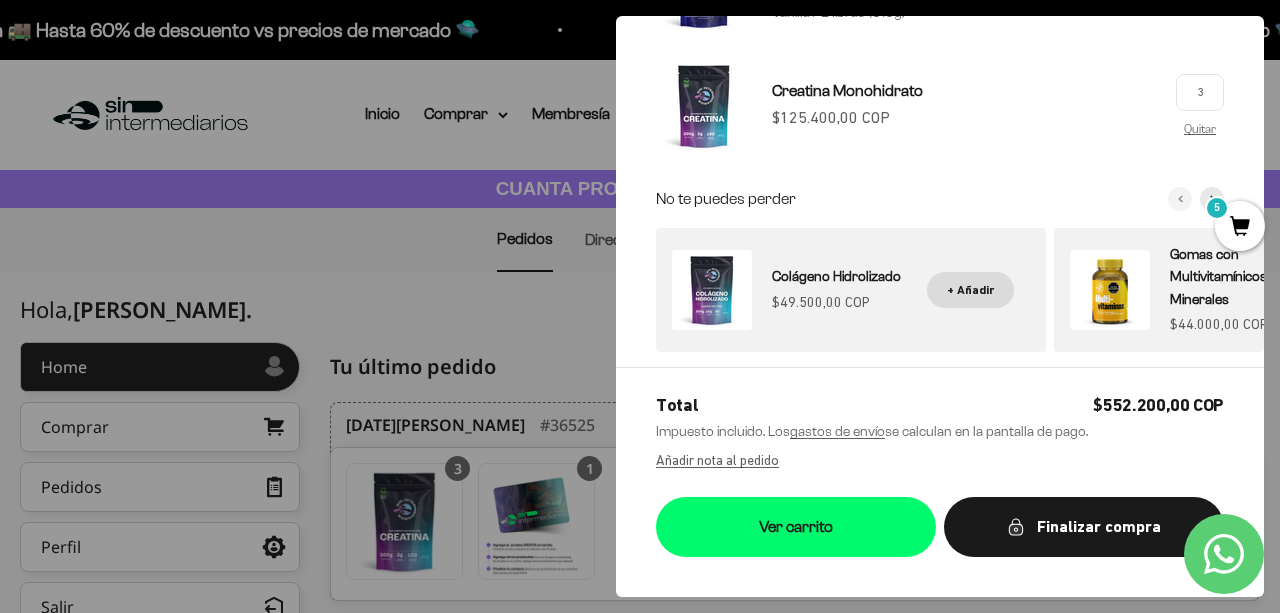 scroll, scrollTop: 384, scrollLeft: 0, axis: vertical 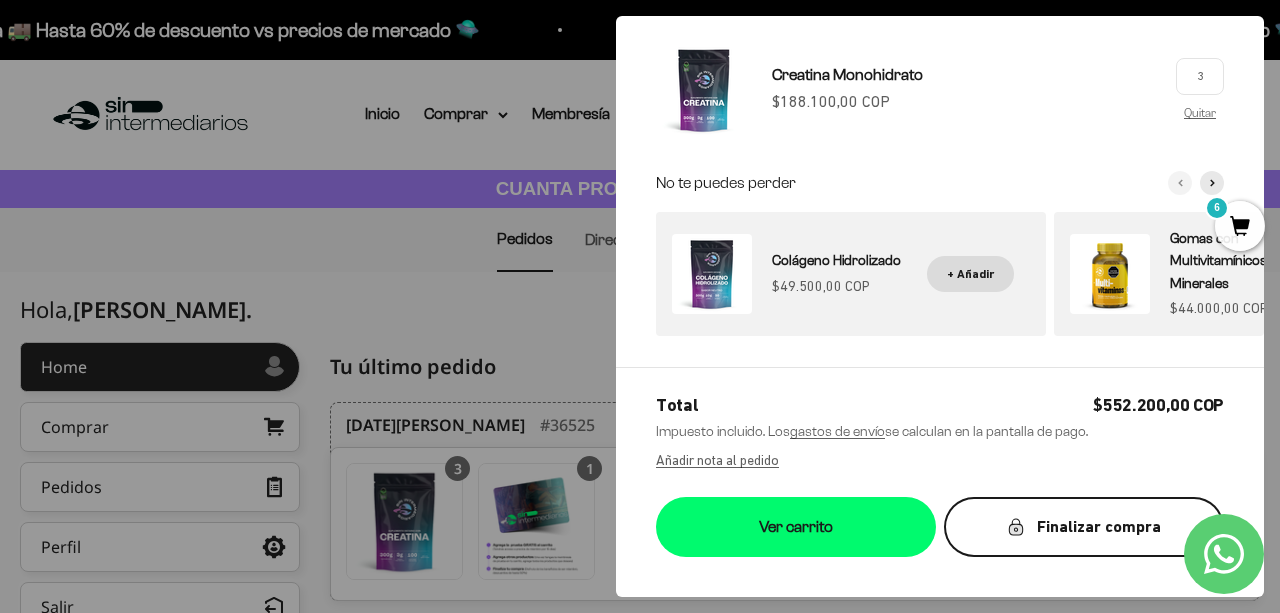 click 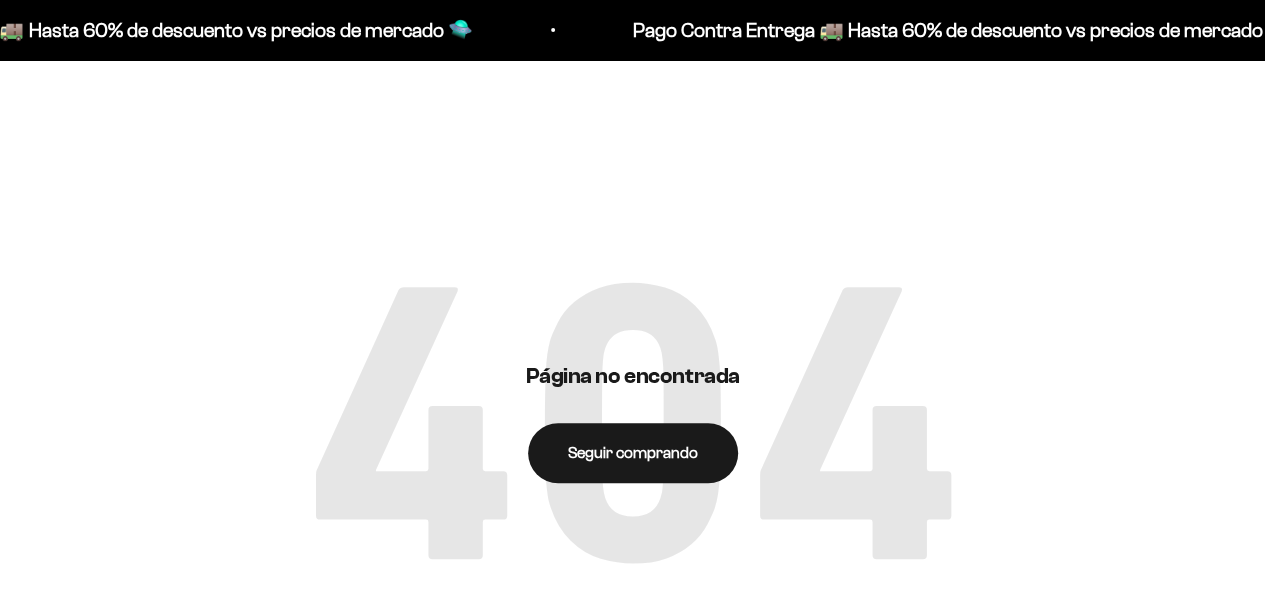 scroll, scrollTop: 168, scrollLeft: 0, axis: vertical 